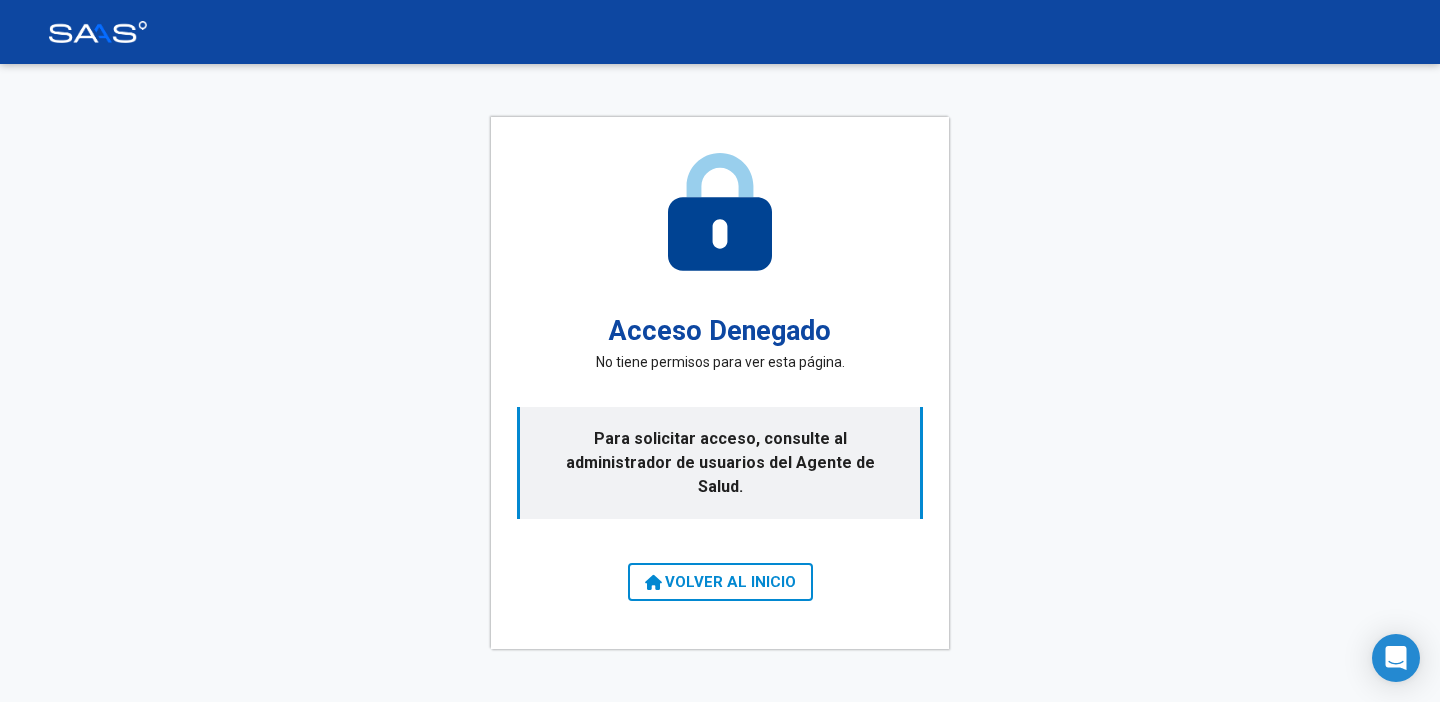 scroll, scrollTop: 0, scrollLeft: 0, axis: both 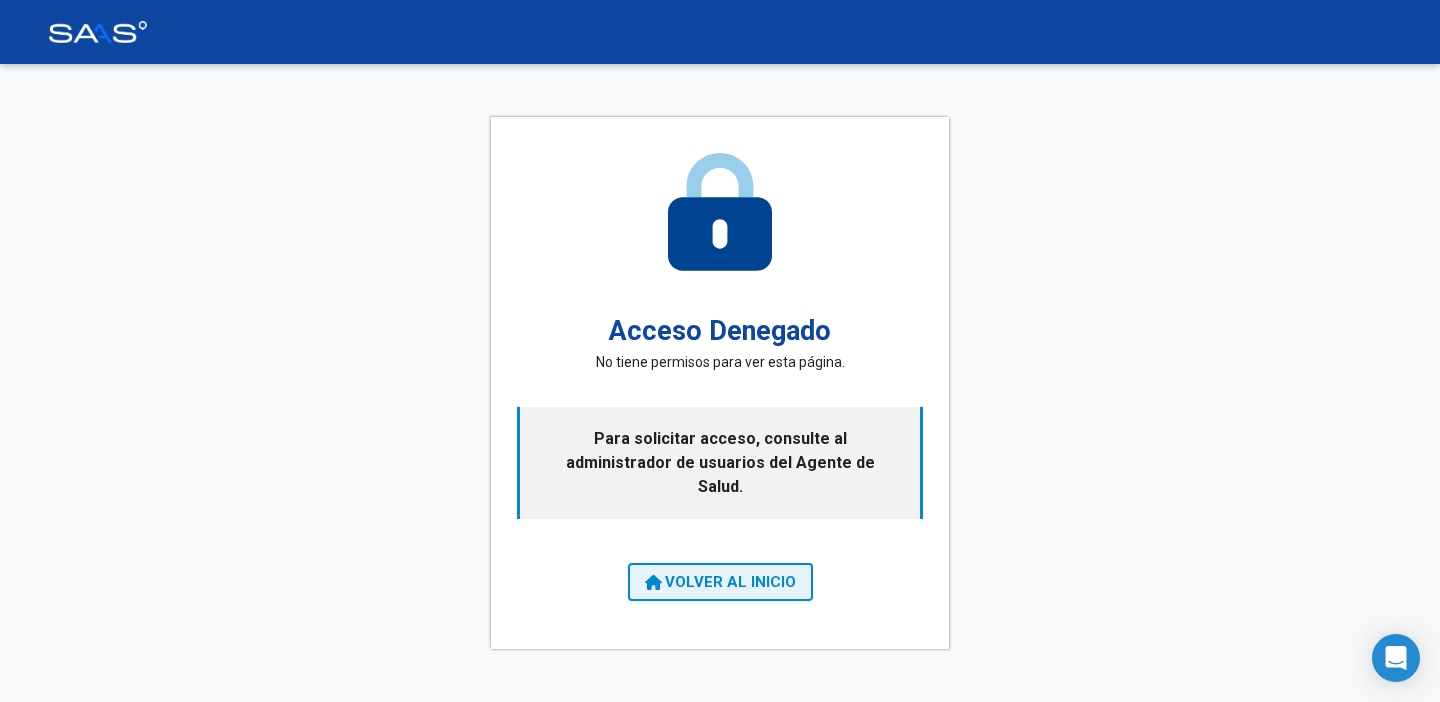 click on "VOLVER AL INICIO" 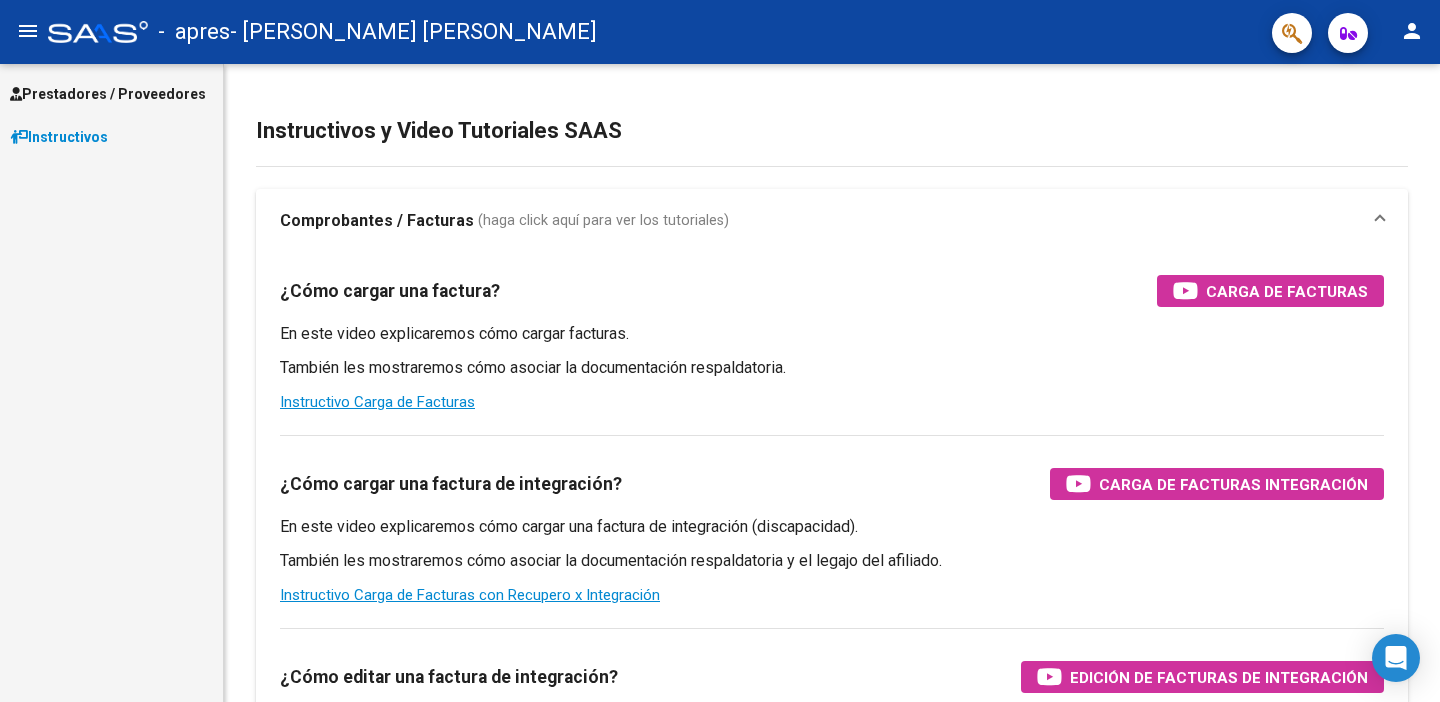 click on "Prestadores / Proveedores" at bounding box center [108, 94] 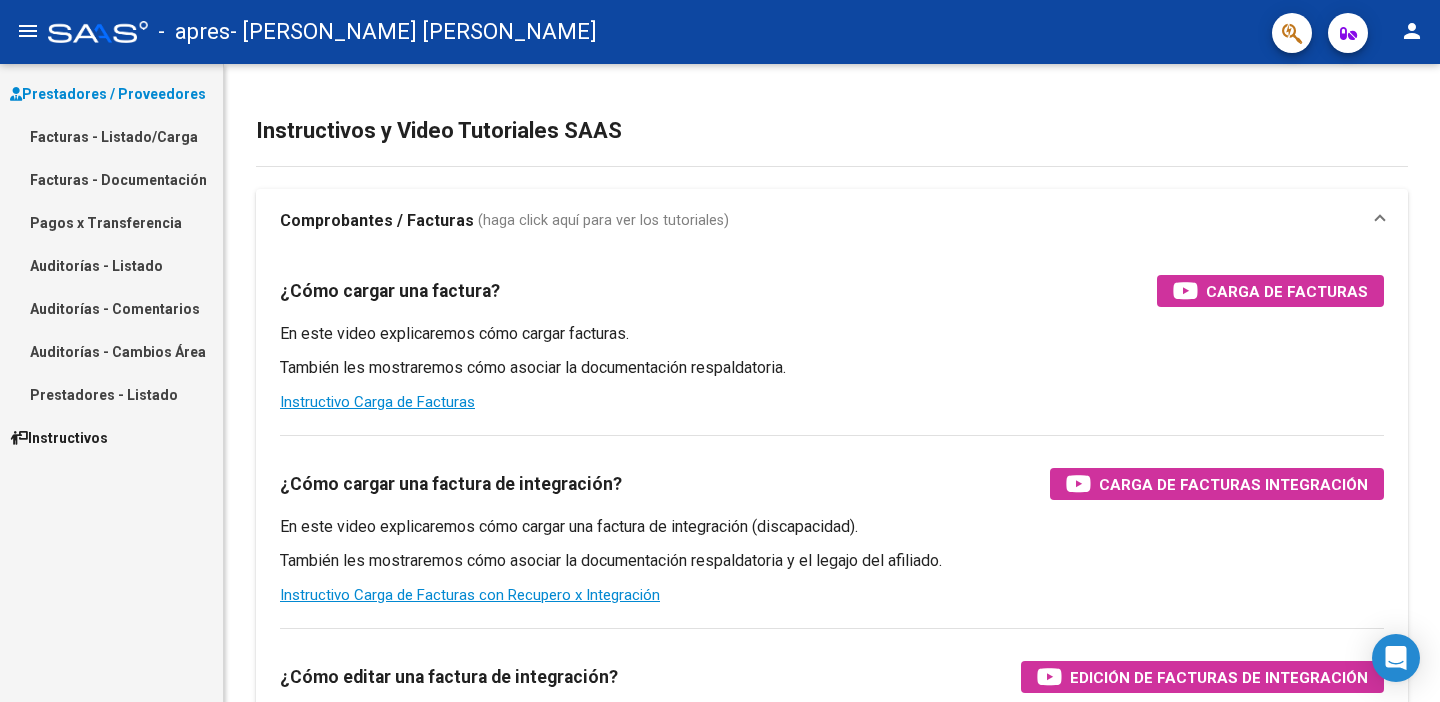 click on "Facturas - Listado/Carga" at bounding box center [111, 136] 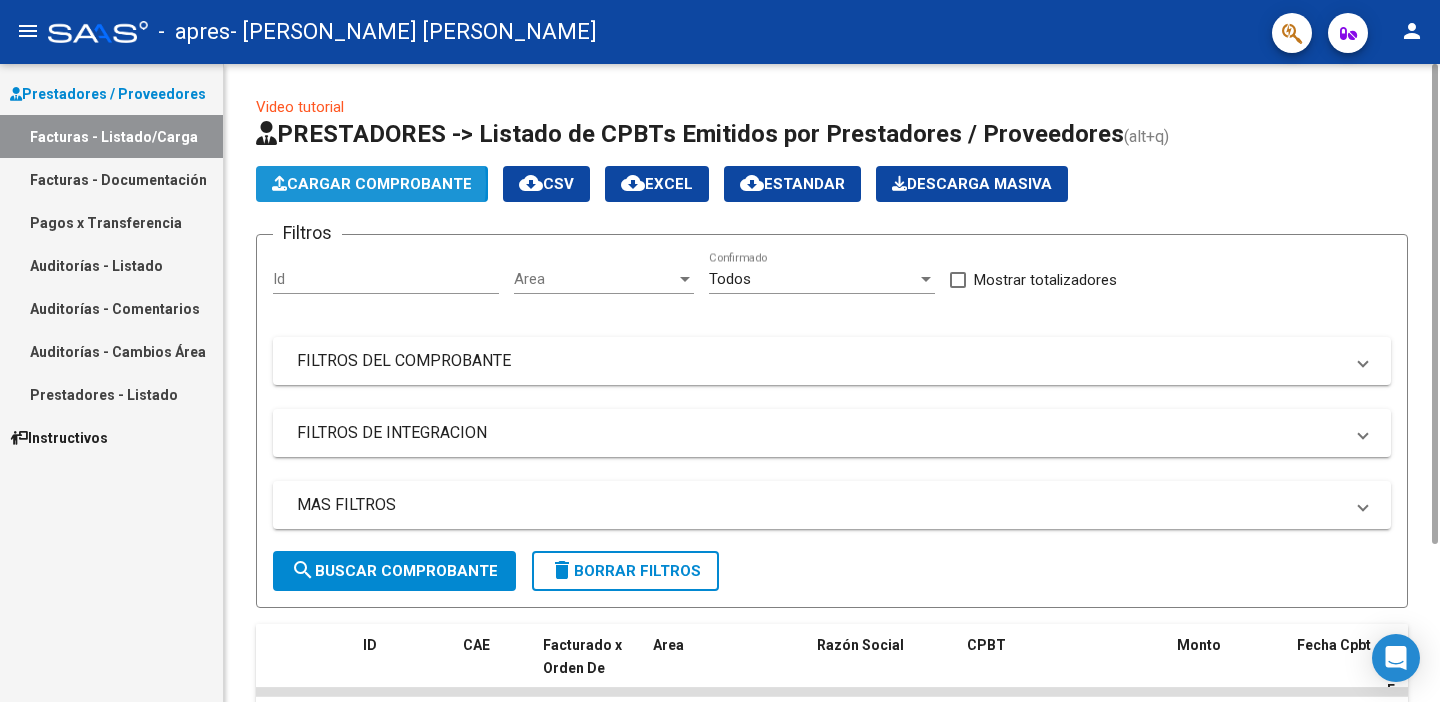 click on "Cargar Comprobante" 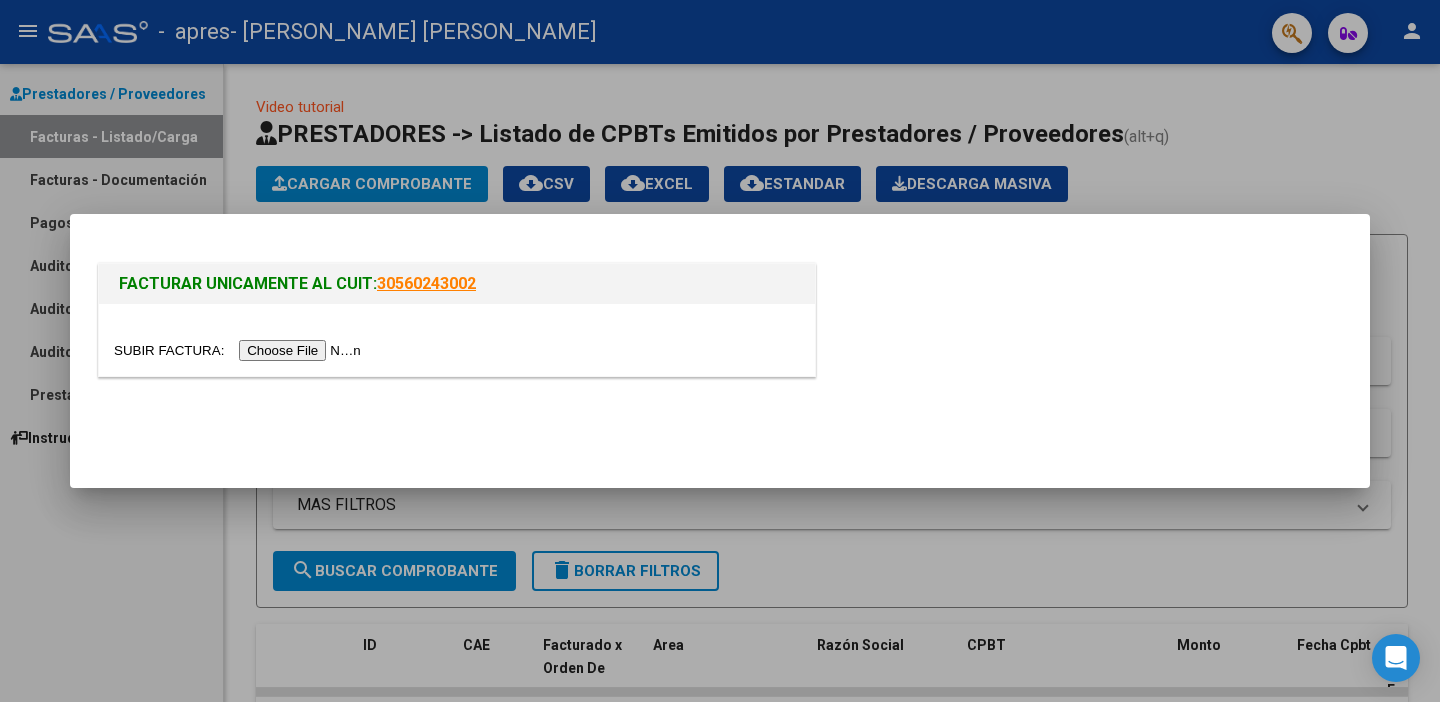 click at bounding box center [240, 350] 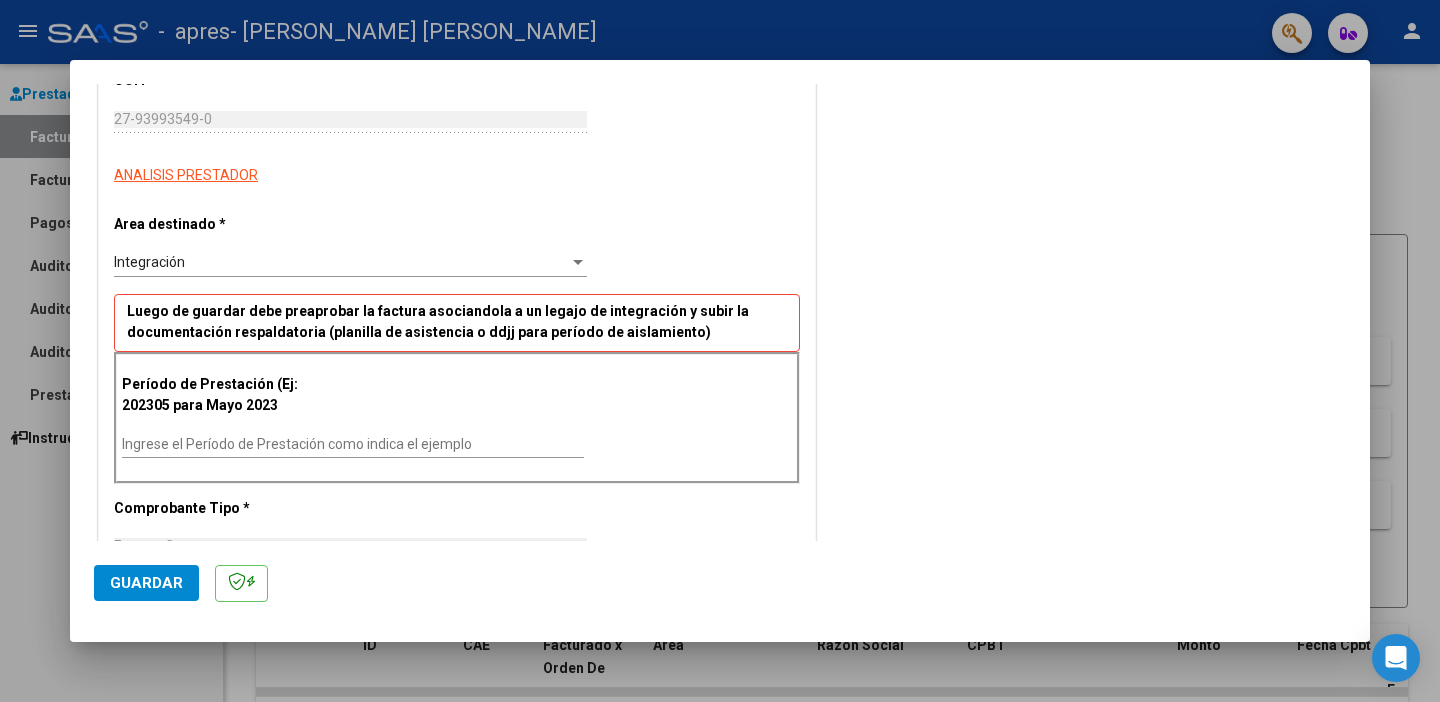 scroll, scrollTop: 291, scrollLeft: 0, axis: vertical 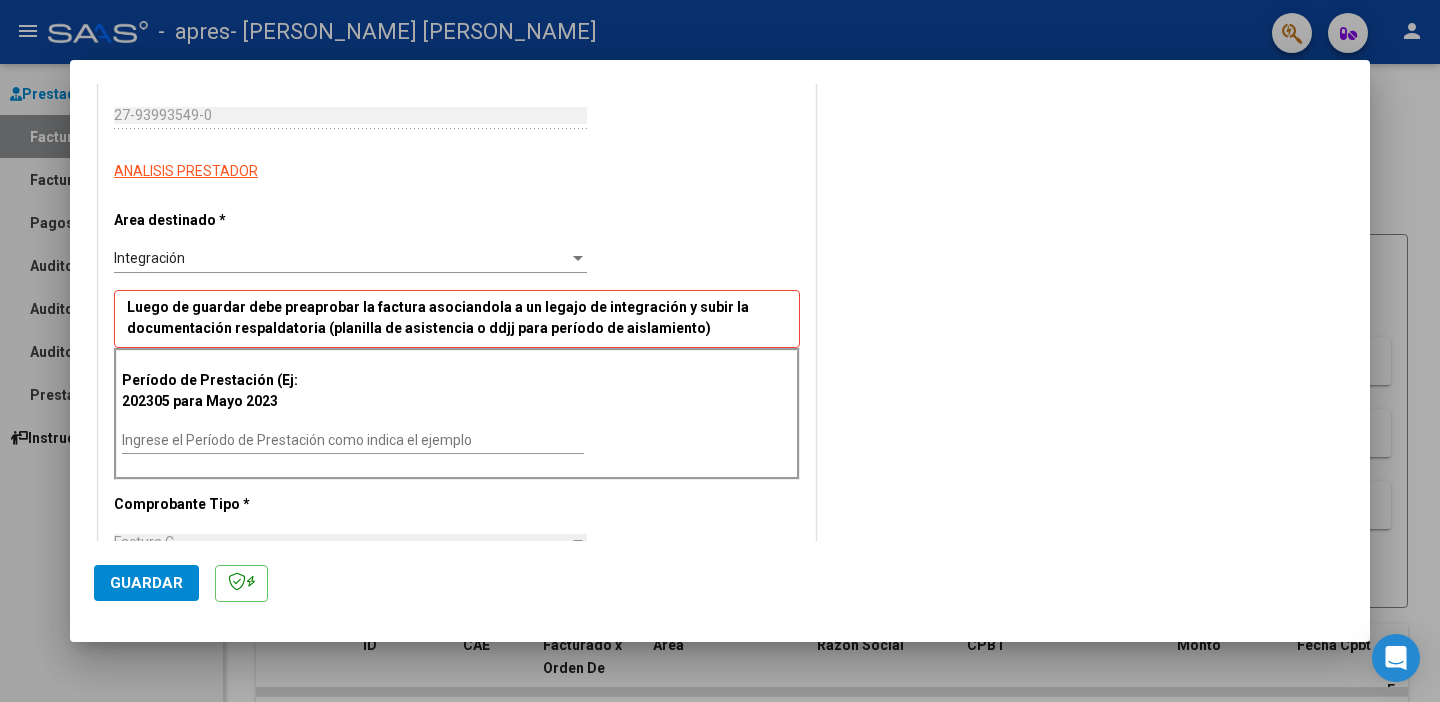 click on "Ingrese el Período de Prestación como indica el ejemplo" at bounding box center [353, 440] 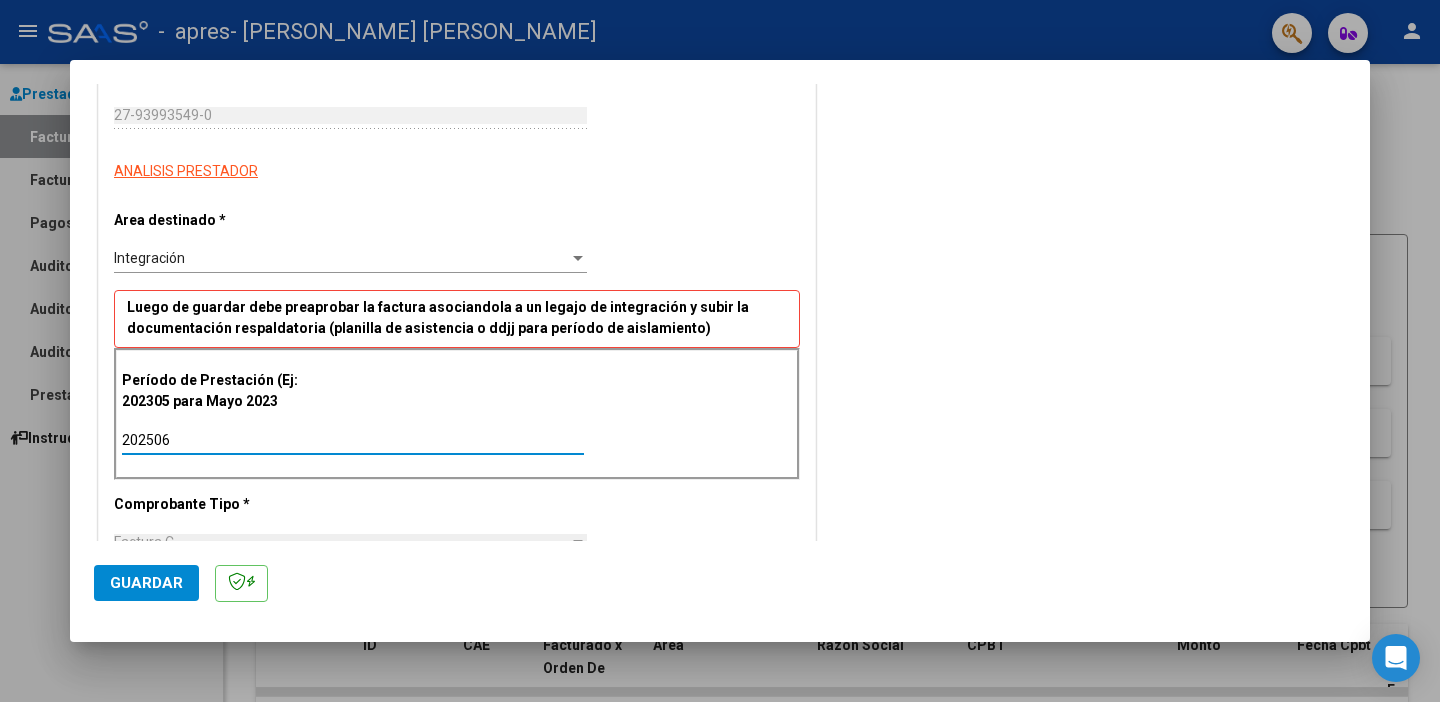 type on "202506" 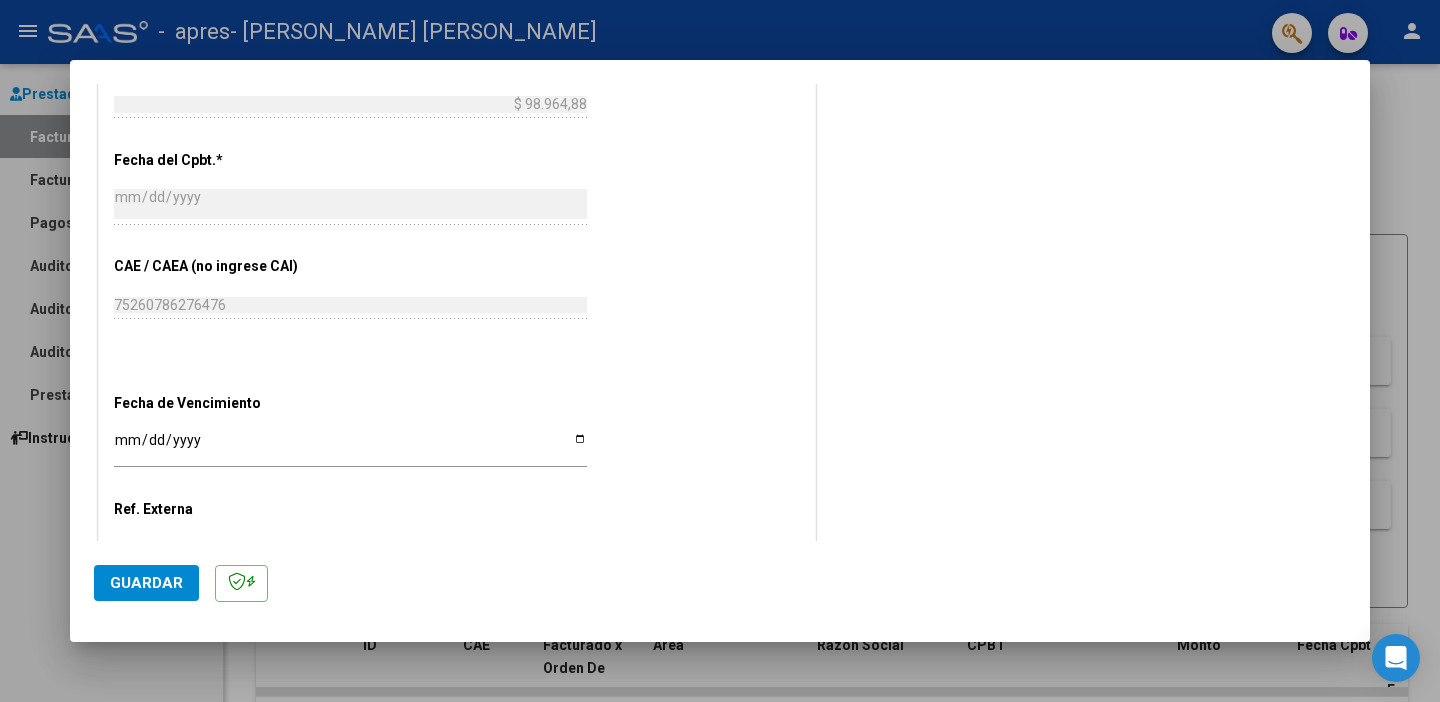 scroll, scrollTop: 1031, scrollLeft: 0, axis: vertical 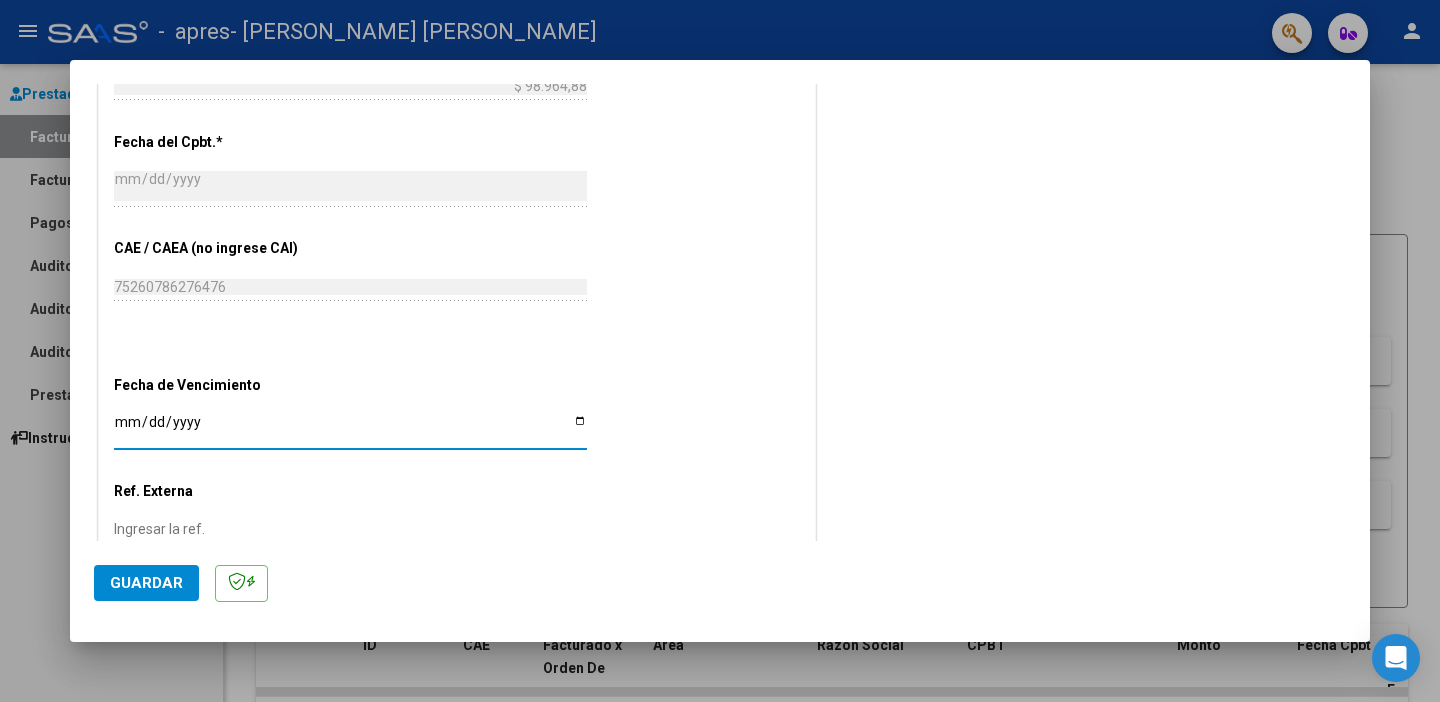 click on "Ingresar la fecha" at bounding box center [350, 429] 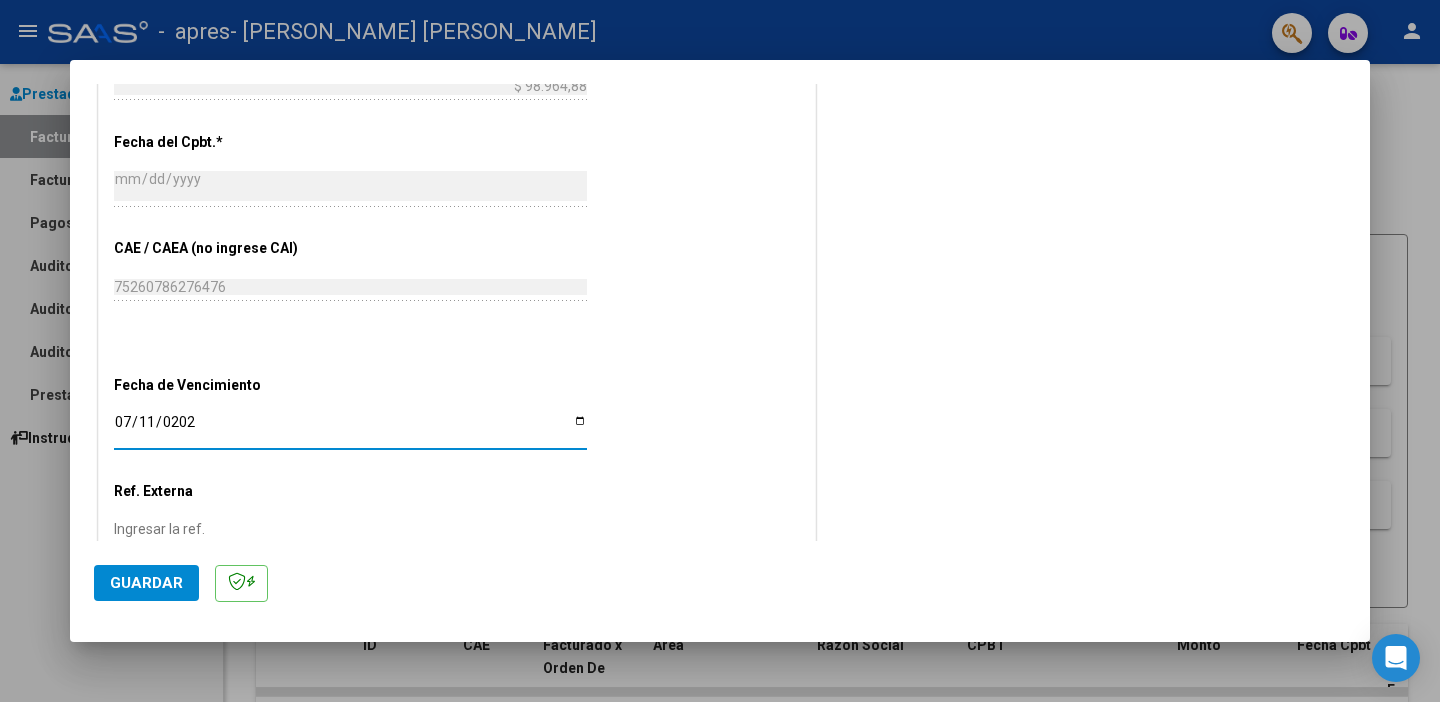 type on "[DATE]" 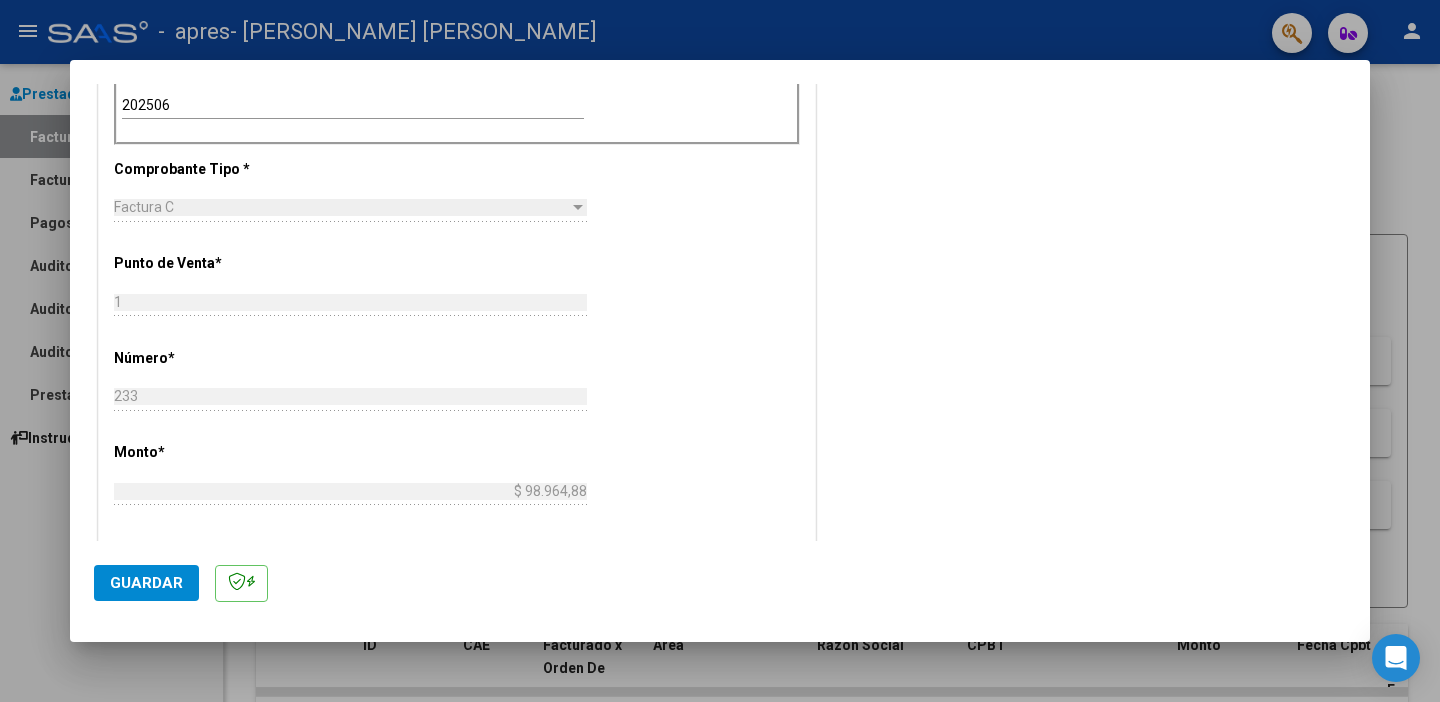 scroll, scrollTop: 622, scrollLeft: 0, axis: vertical 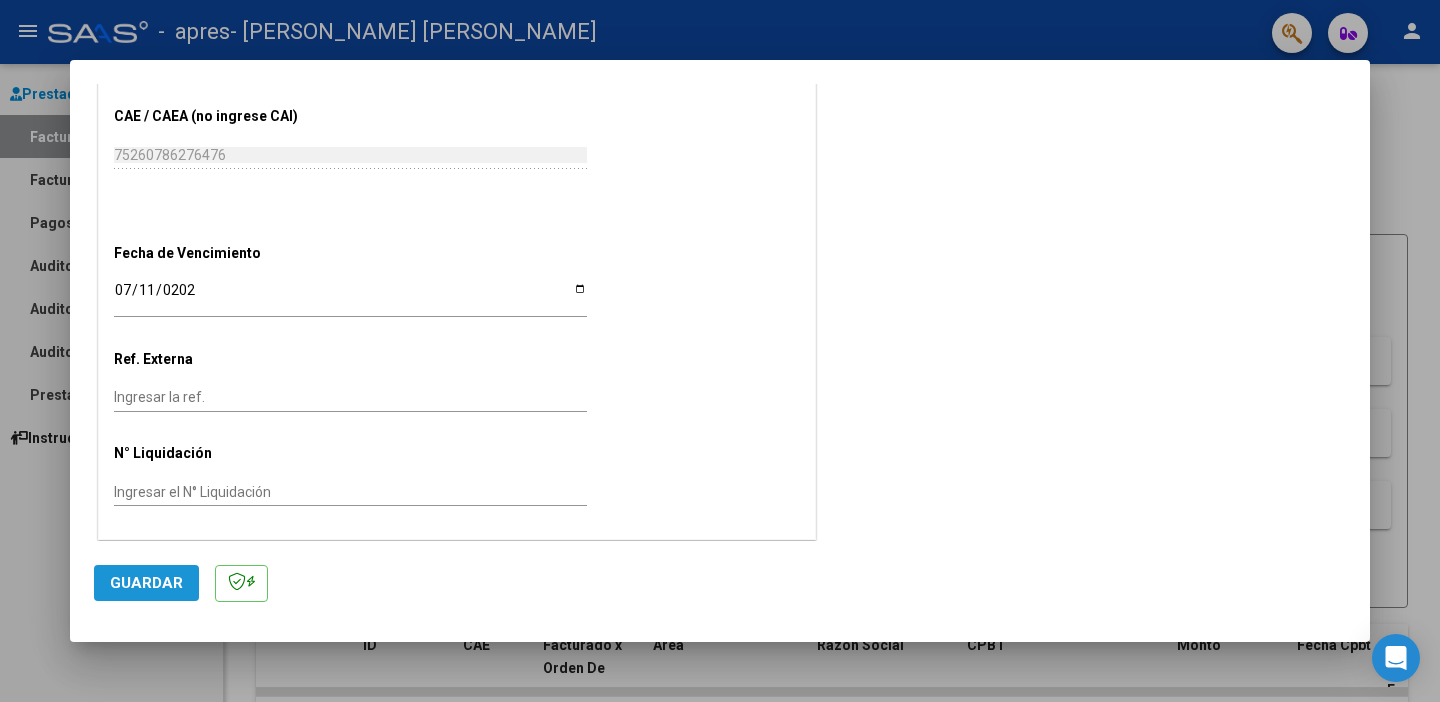 click on "Guardar" 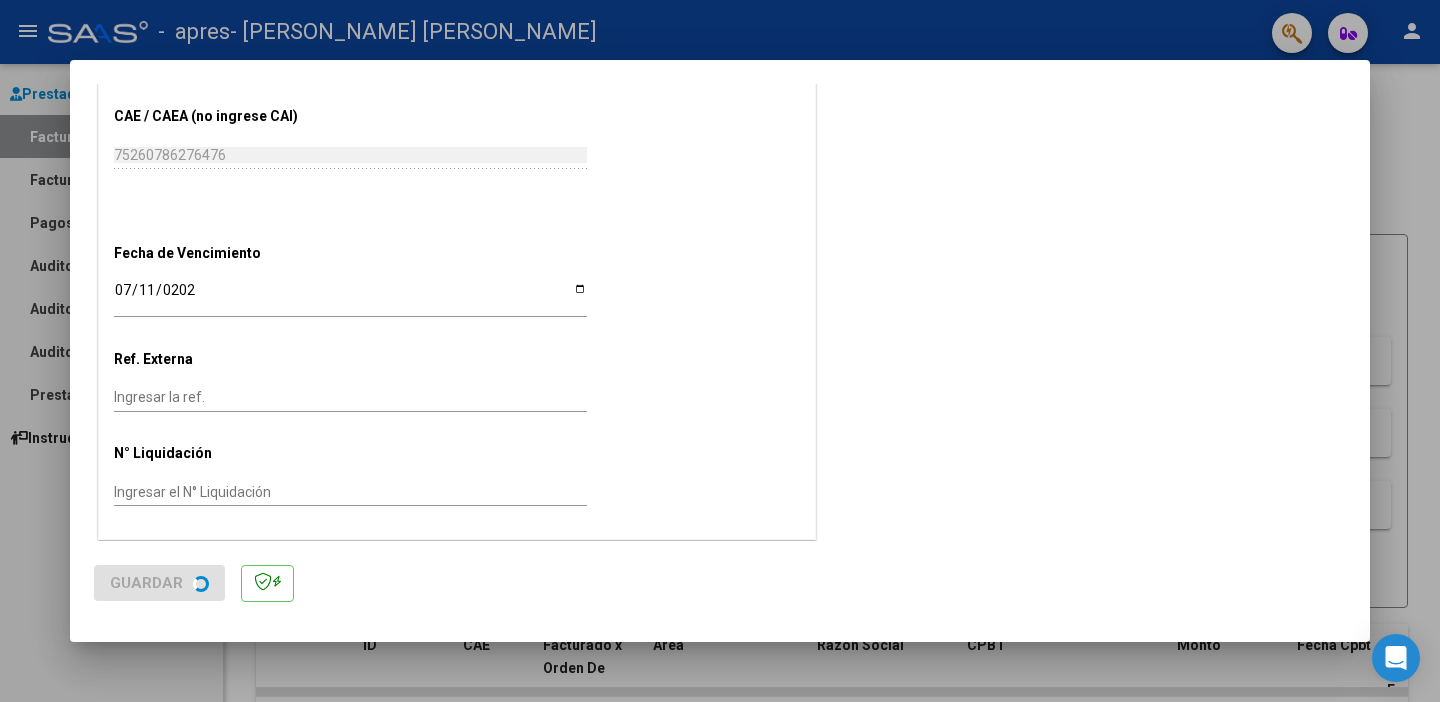 scroll, scrollTop: 0, scrollLeft: 0, axis: both 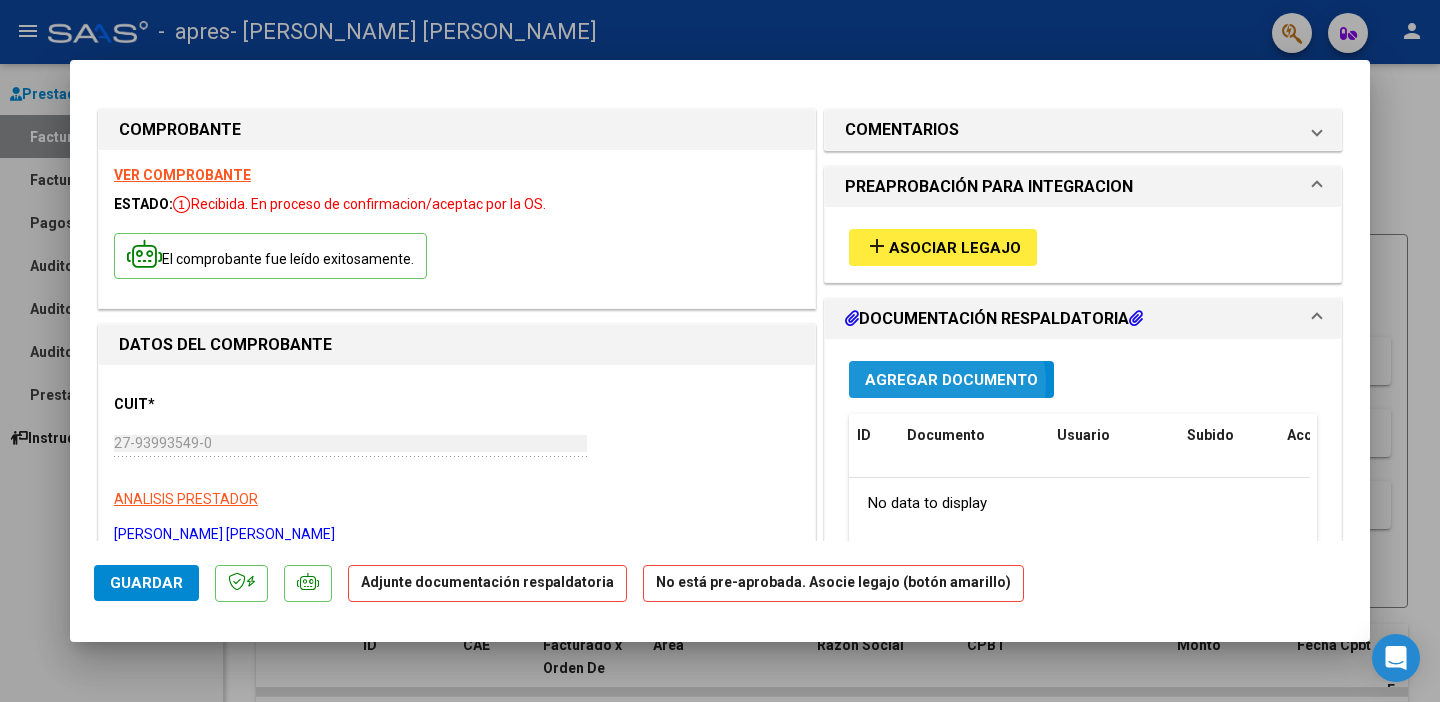 click on "Agregar Documento" at bounding box center (951, 380) 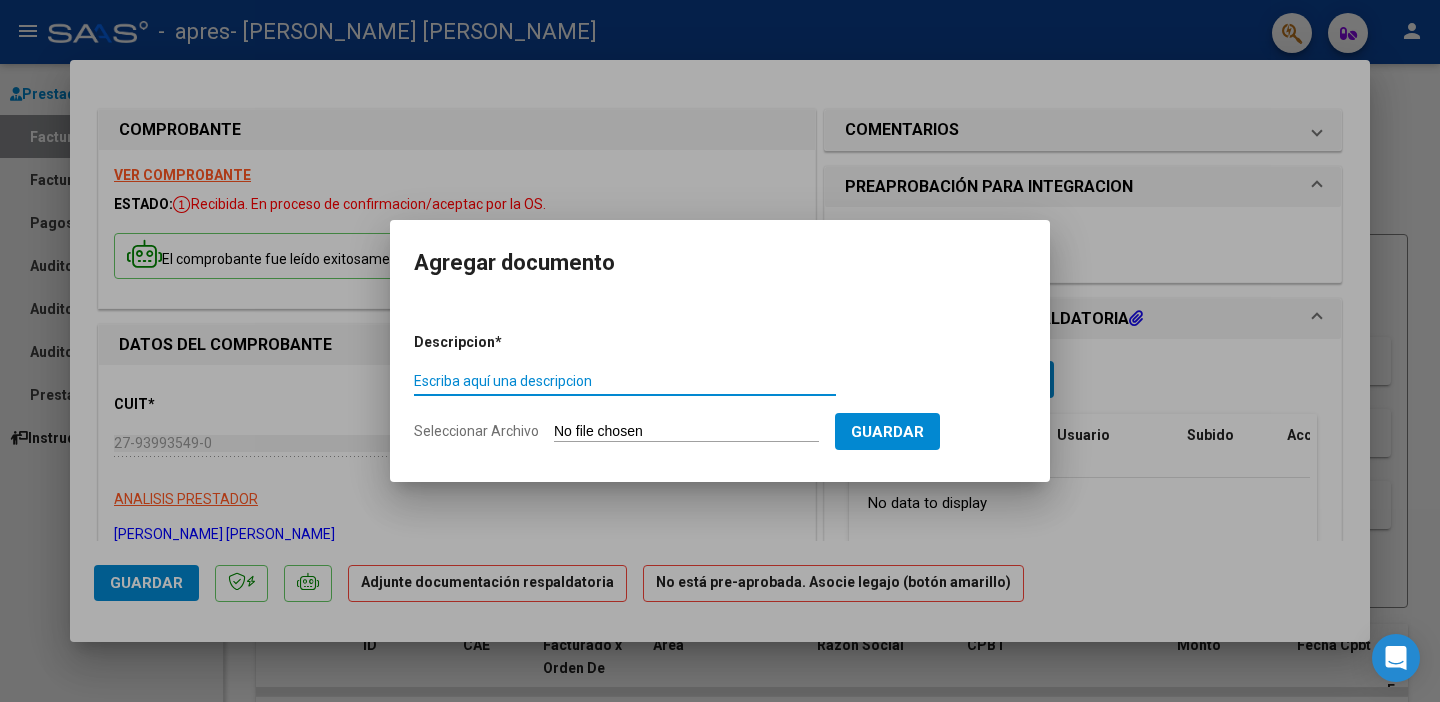 click on "Seleccionar Archivo" 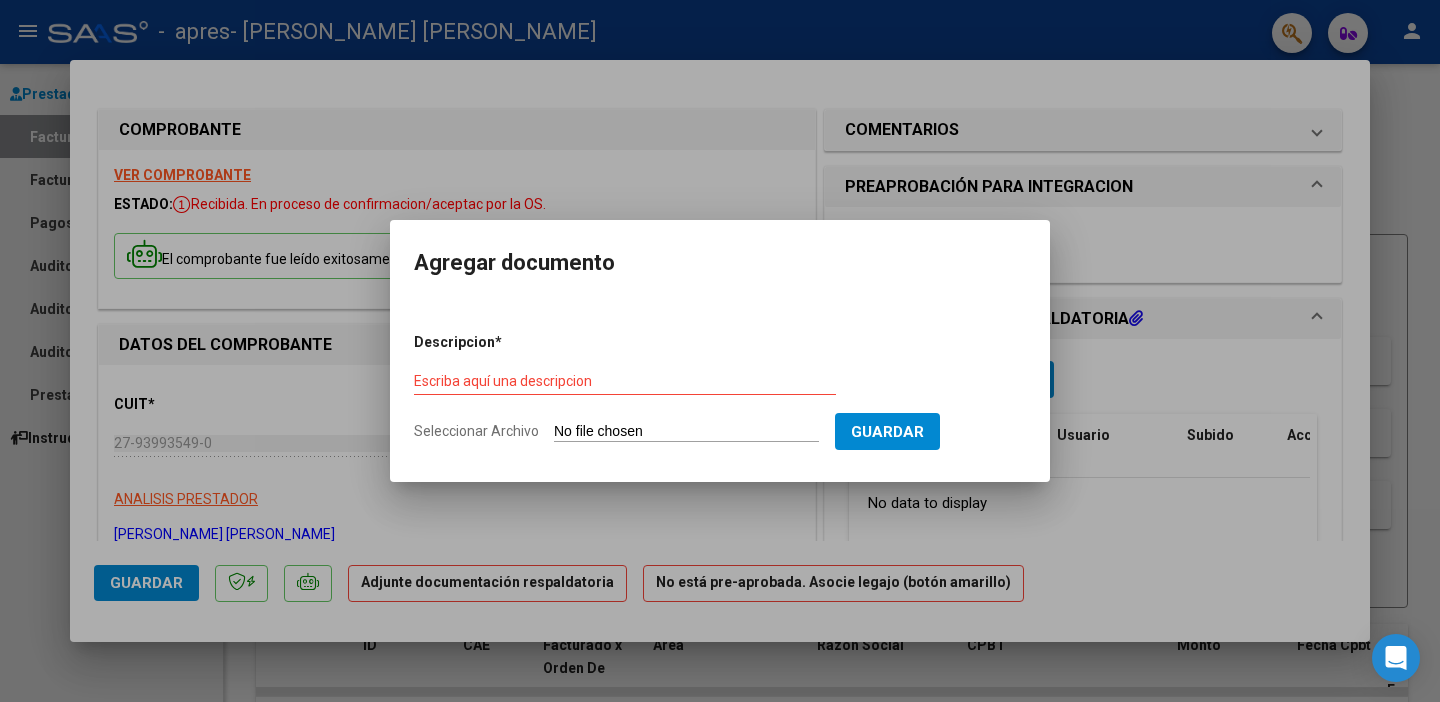 type on "C:\fakepath\[PERSON_NAME][DATE] Planilla de f.pdf" 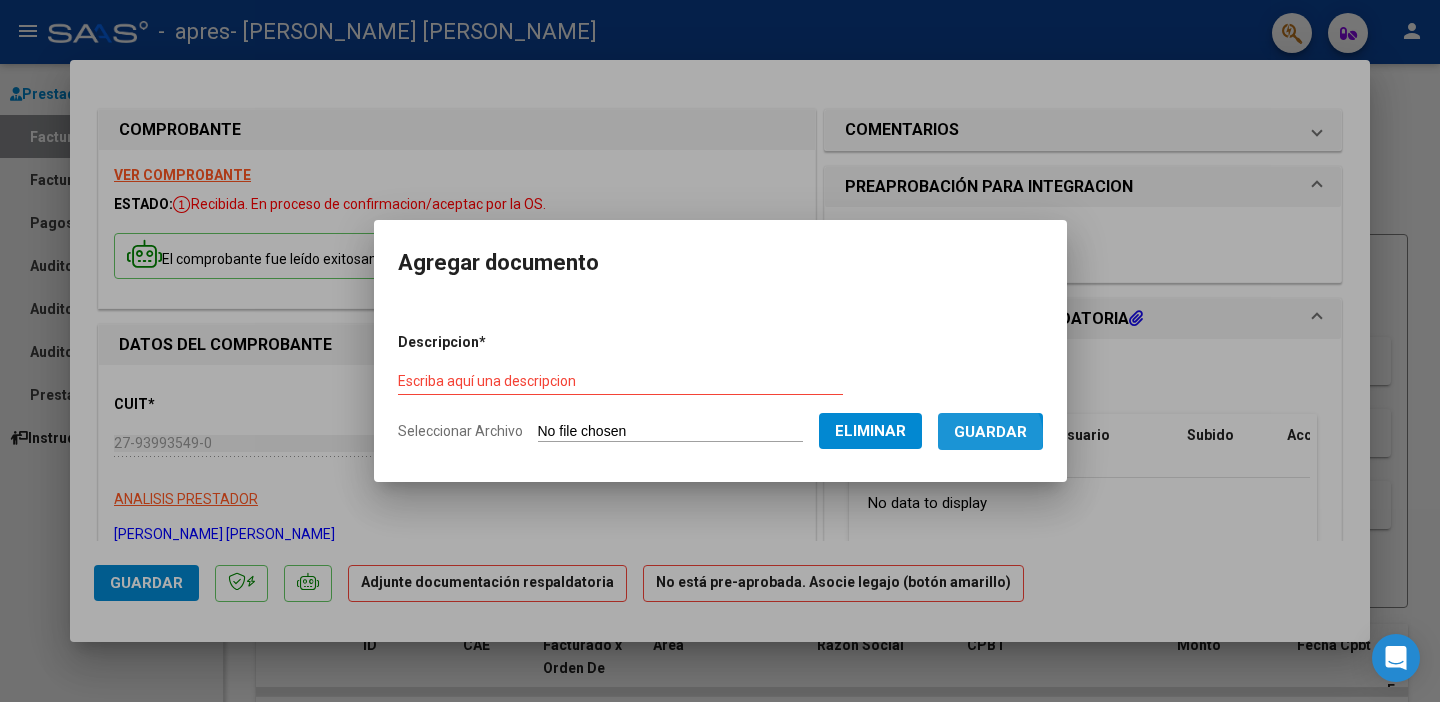 click on "Guardar" at bounding box center [990, 432] 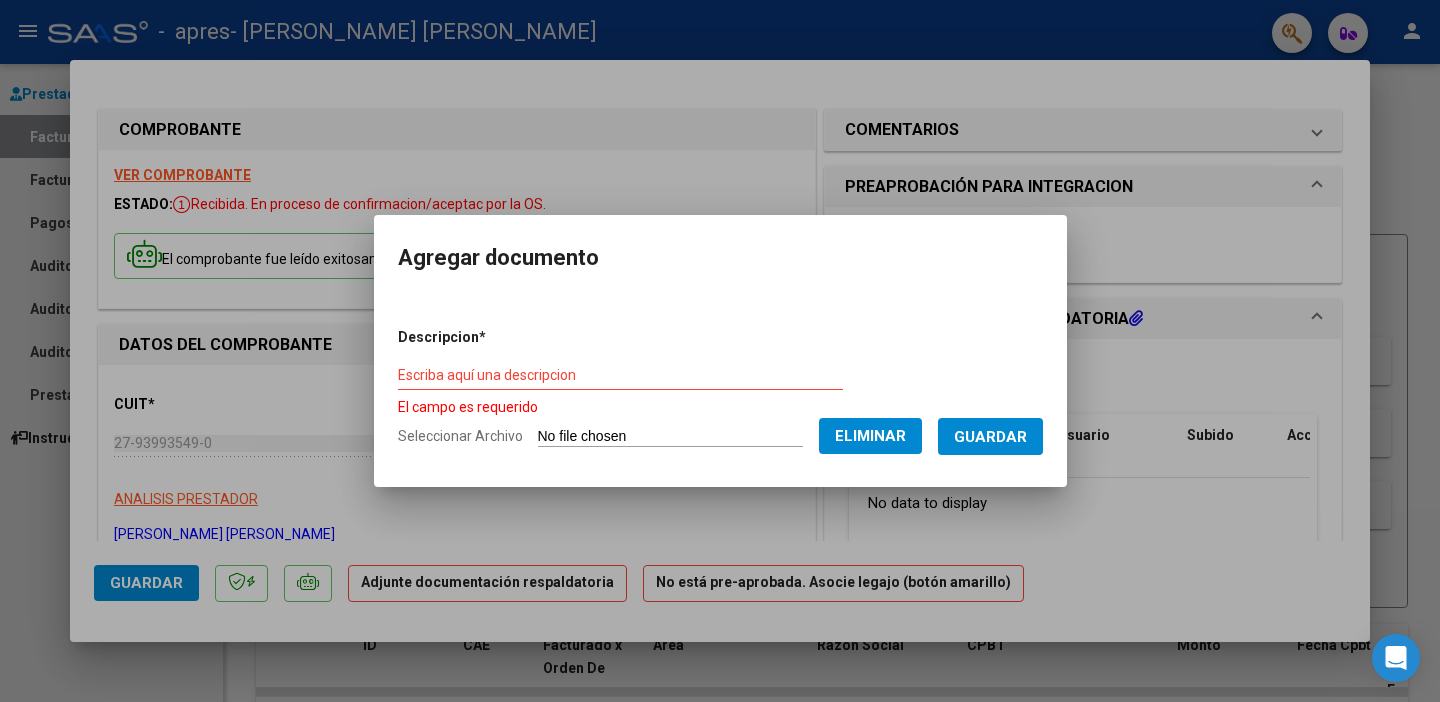click on "Escriba aquí una descripcion" at bounding box center [620, 375] 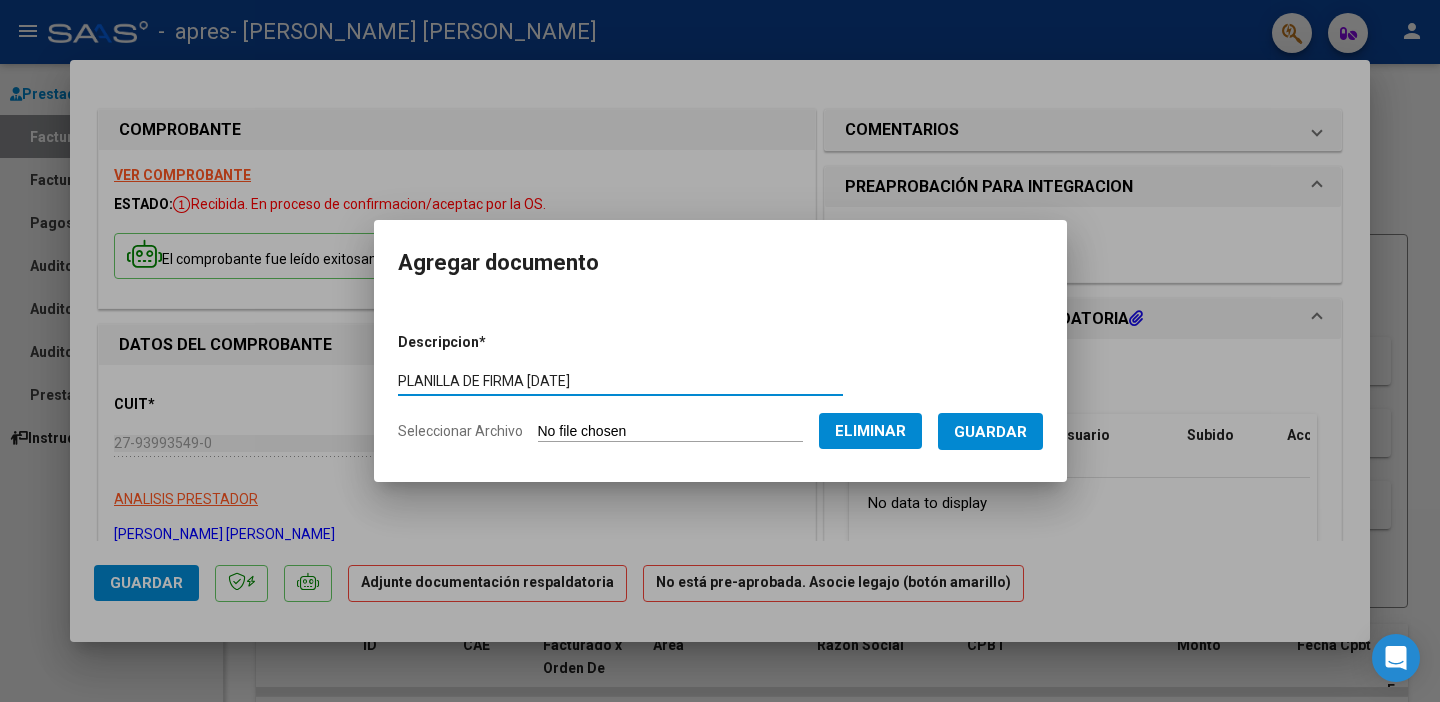 type on "PLANILLA DE FIRMA [DATE]" 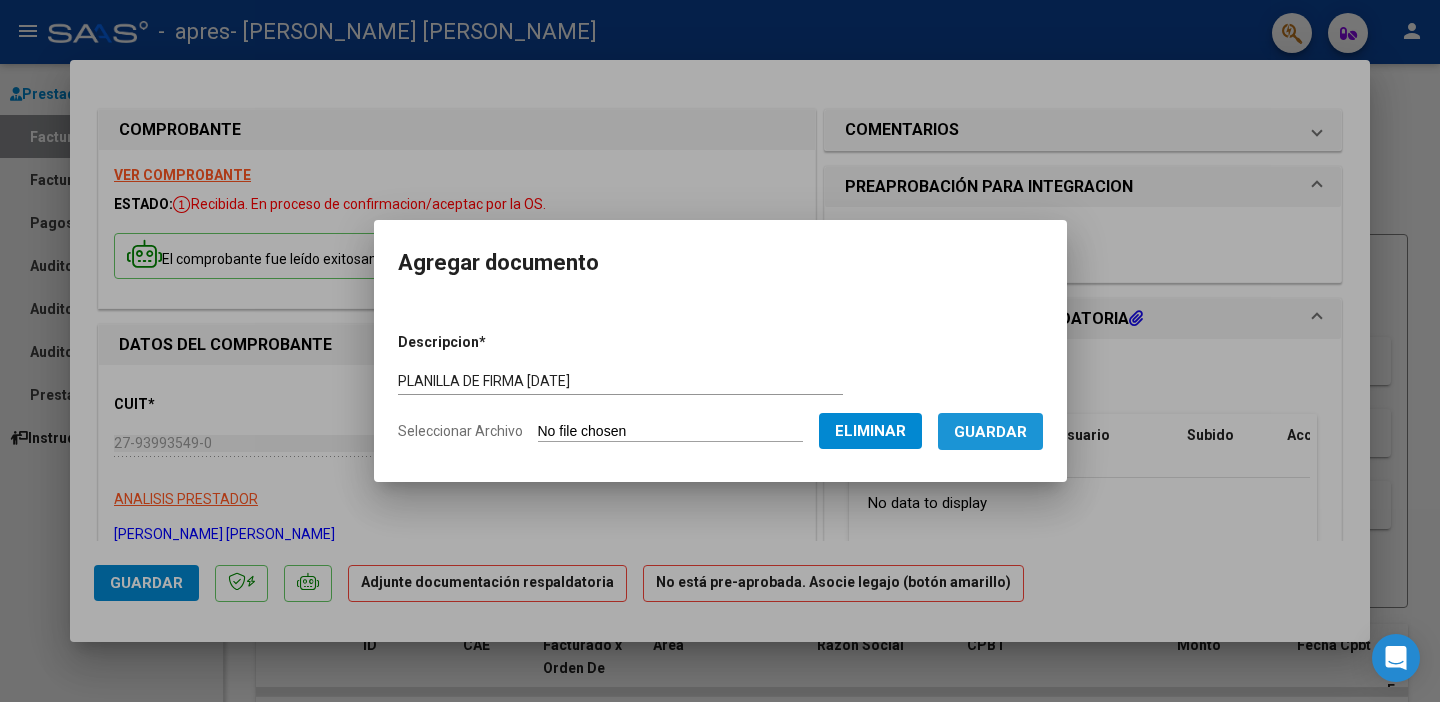 click on "Guardar" at bounding box center (990, 432) 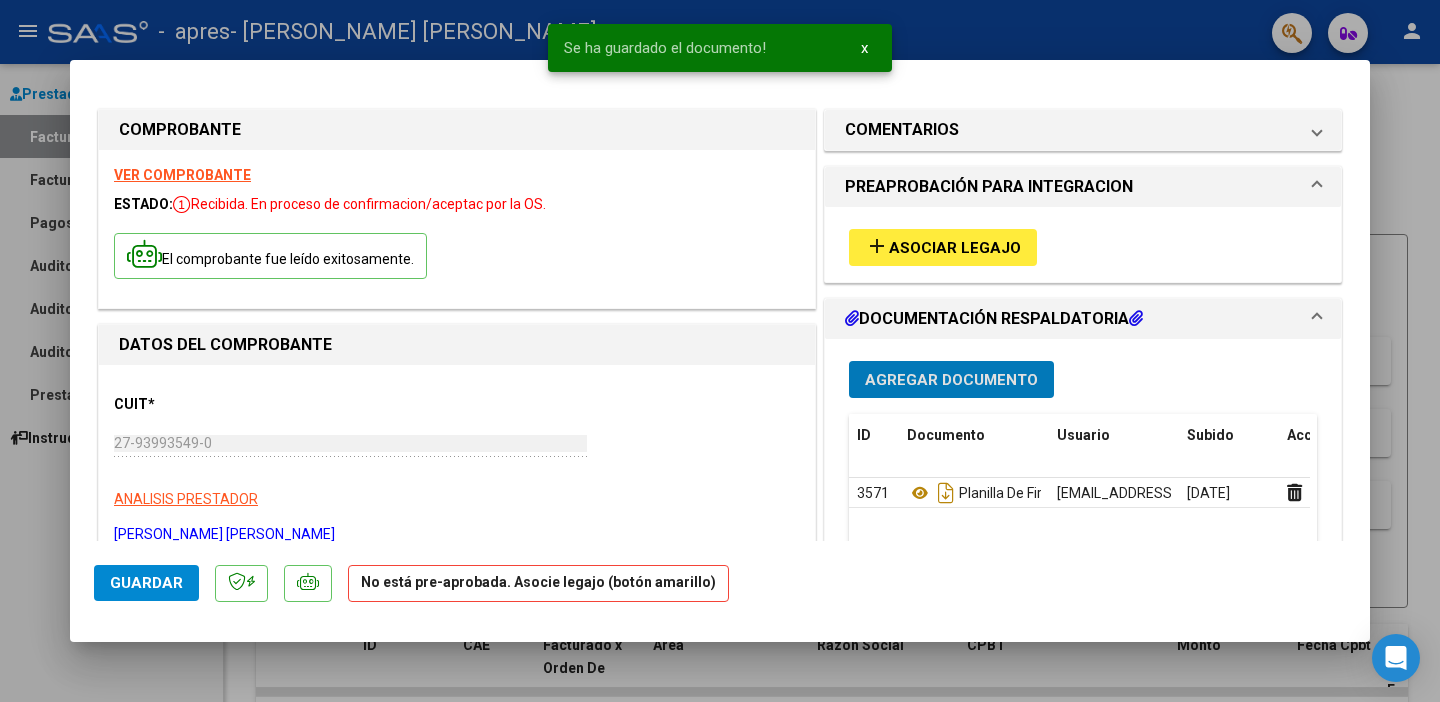 click on "Asociar Legajo" at bounding box center [955, 248] 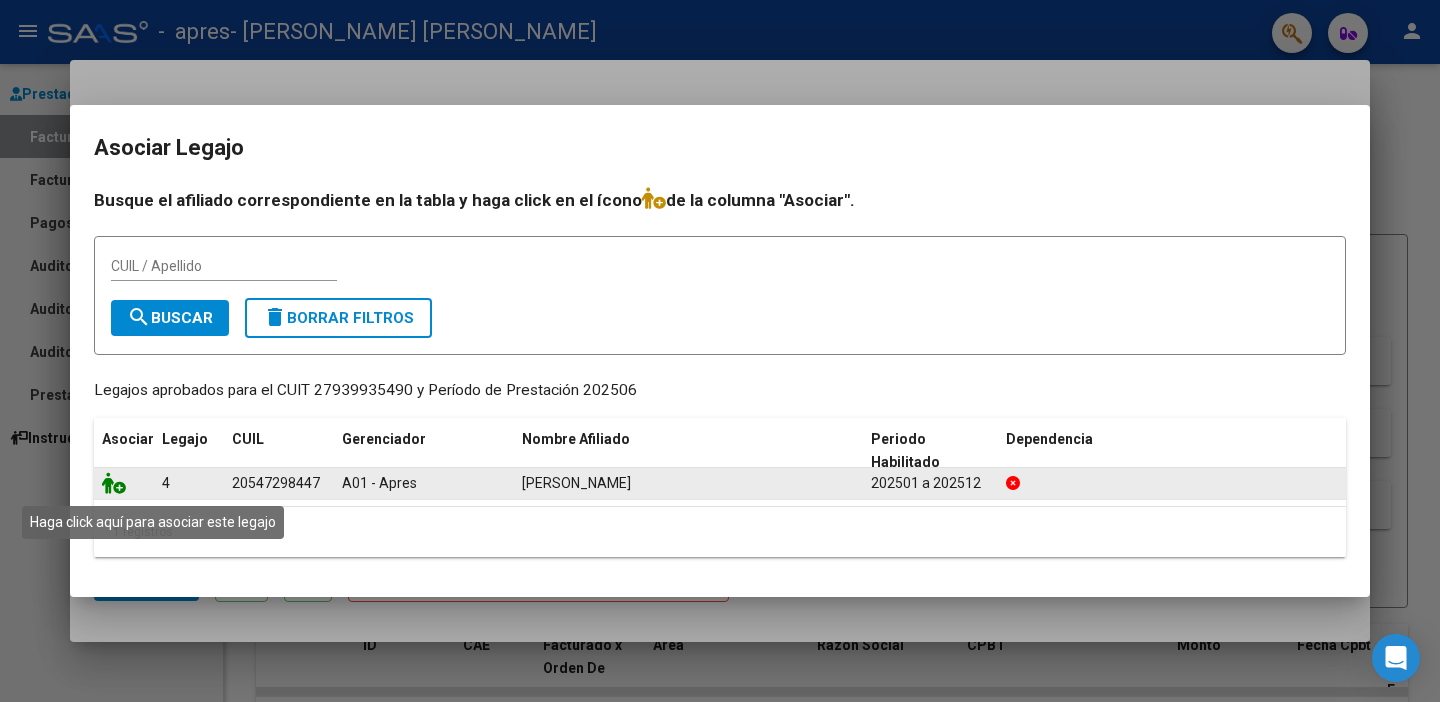 click 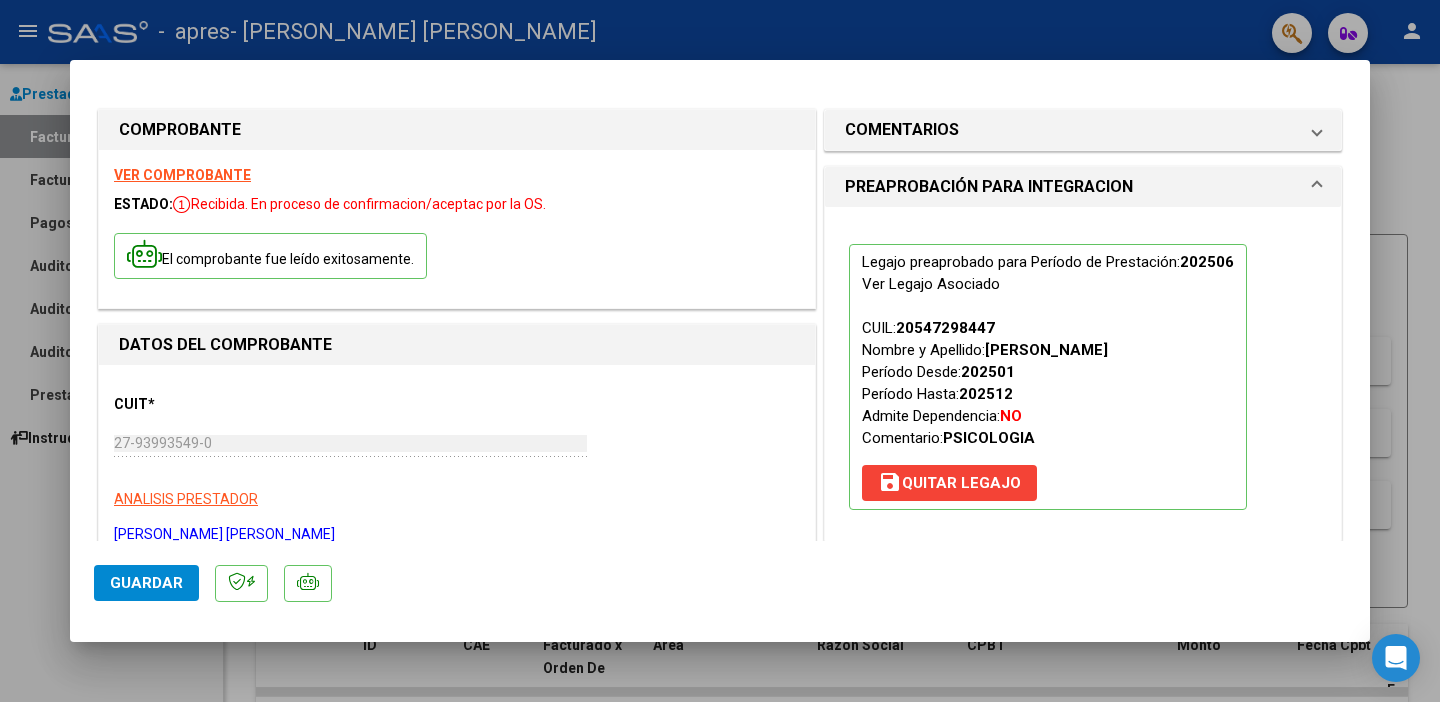 click on "PREAPROBACIÓN PARA INTEGRACION" at bounding box center [989, 187] 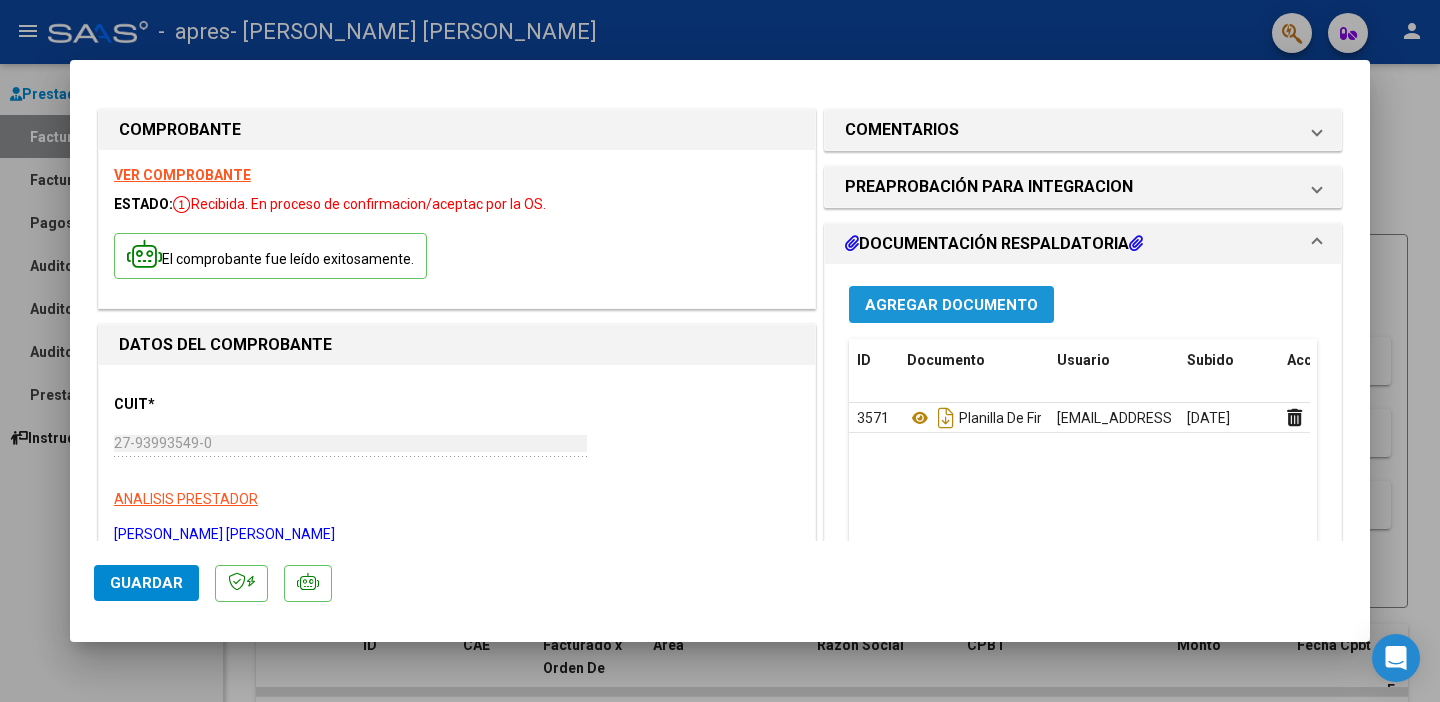 click on "Agregar Documento" at bounding box center [951, 305] 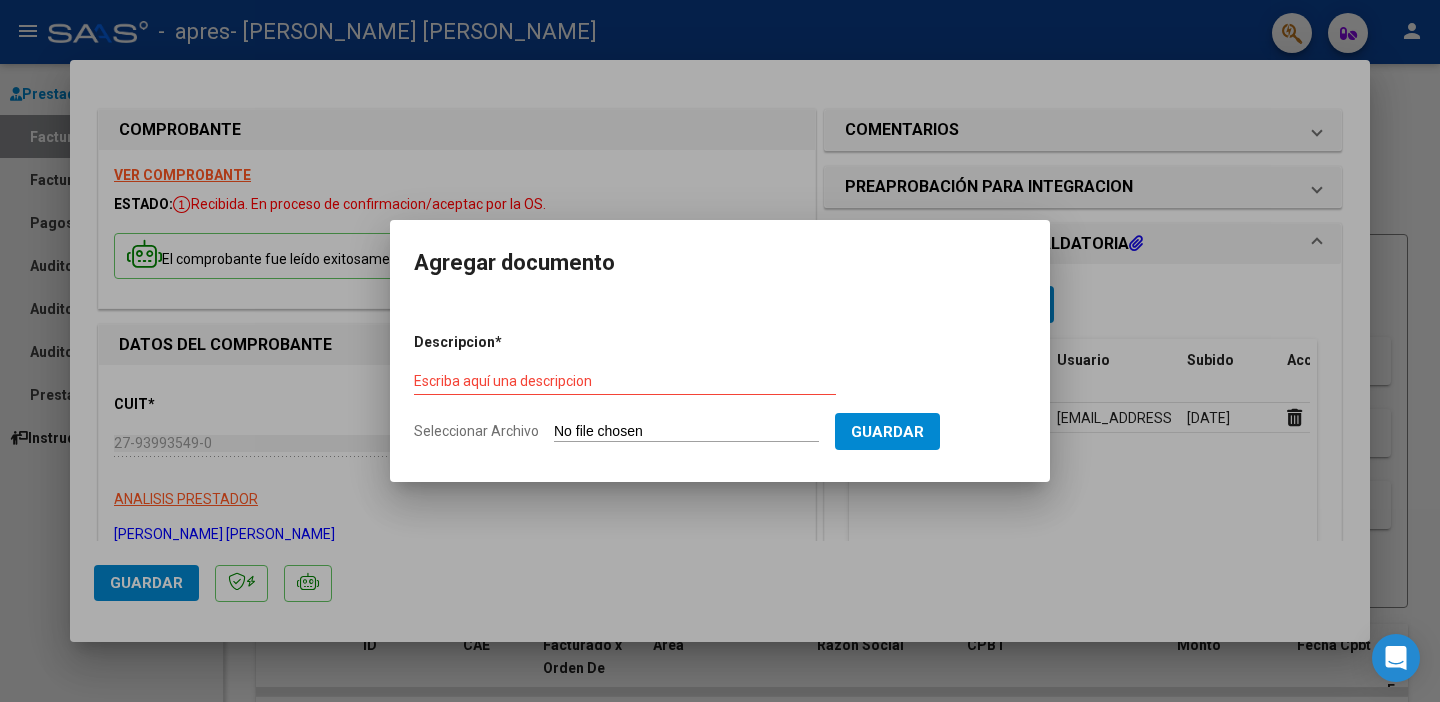 click on "Seleccionar Archivo" 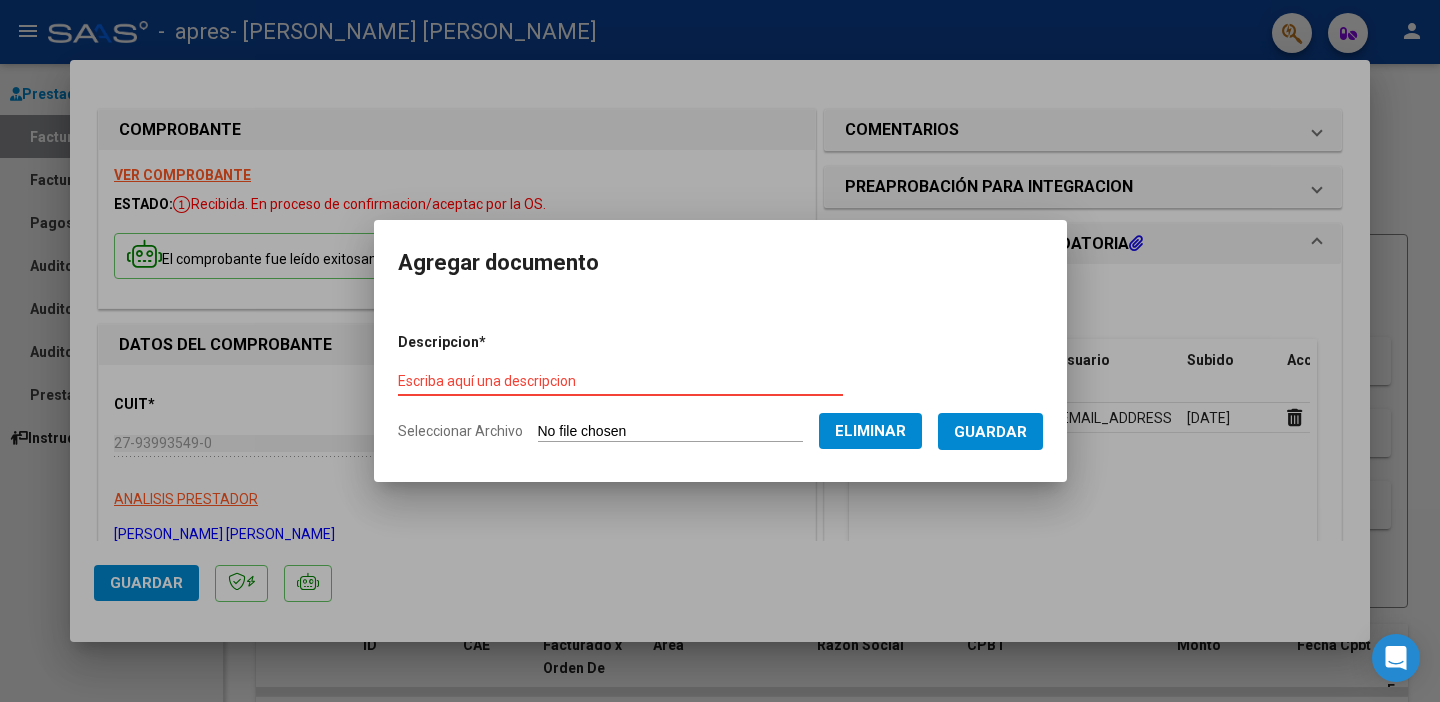 click on "Escriba aquí una descripcion" at bounding box center (620, 381) 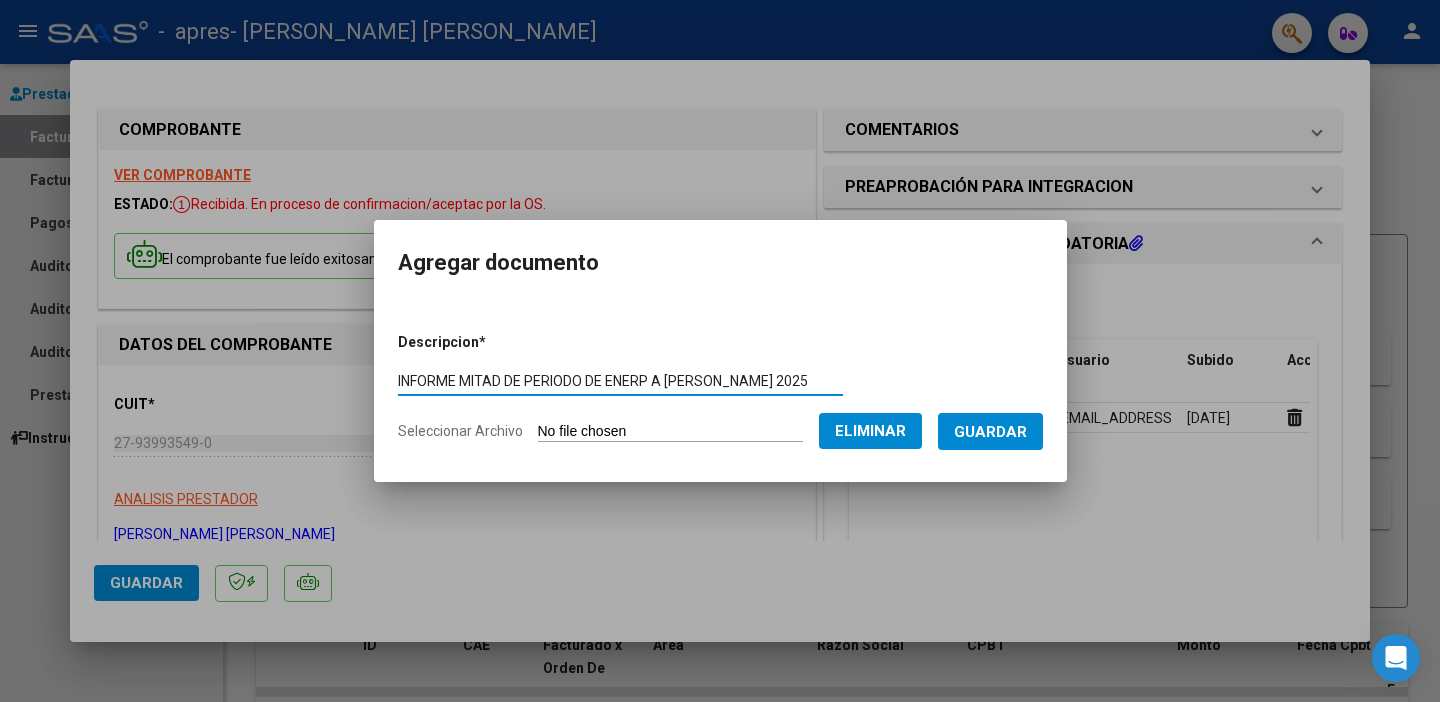 click on "INFORME MITAD DE PERIODO DE ENERP A [PERSON_NAME] 2025" at bounding box center (620, 381) 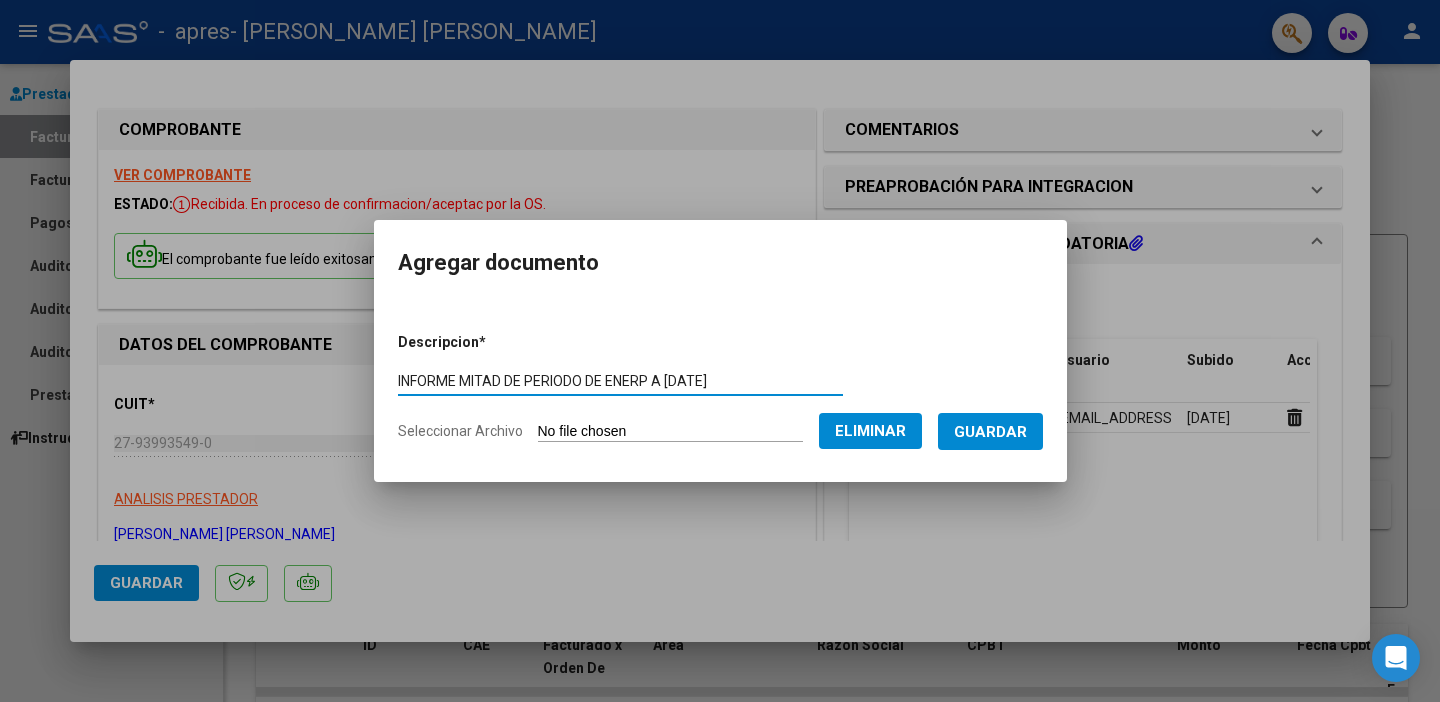 click on "INFORME MITAD DE PERIODO DE ENERP A [DATE]" at bounding box center [620, 381] 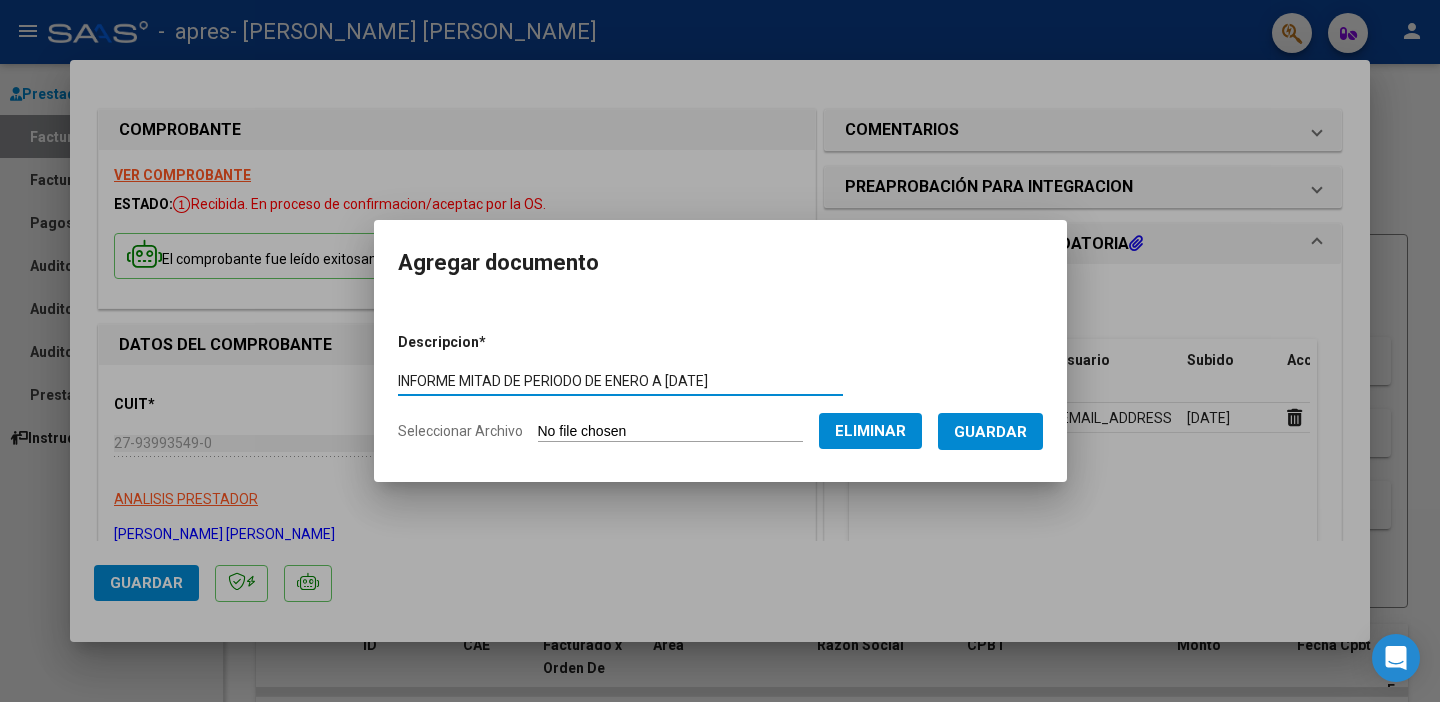 type on "INFORME MITAD DE PERIODO DE ENERO A [DATE]" 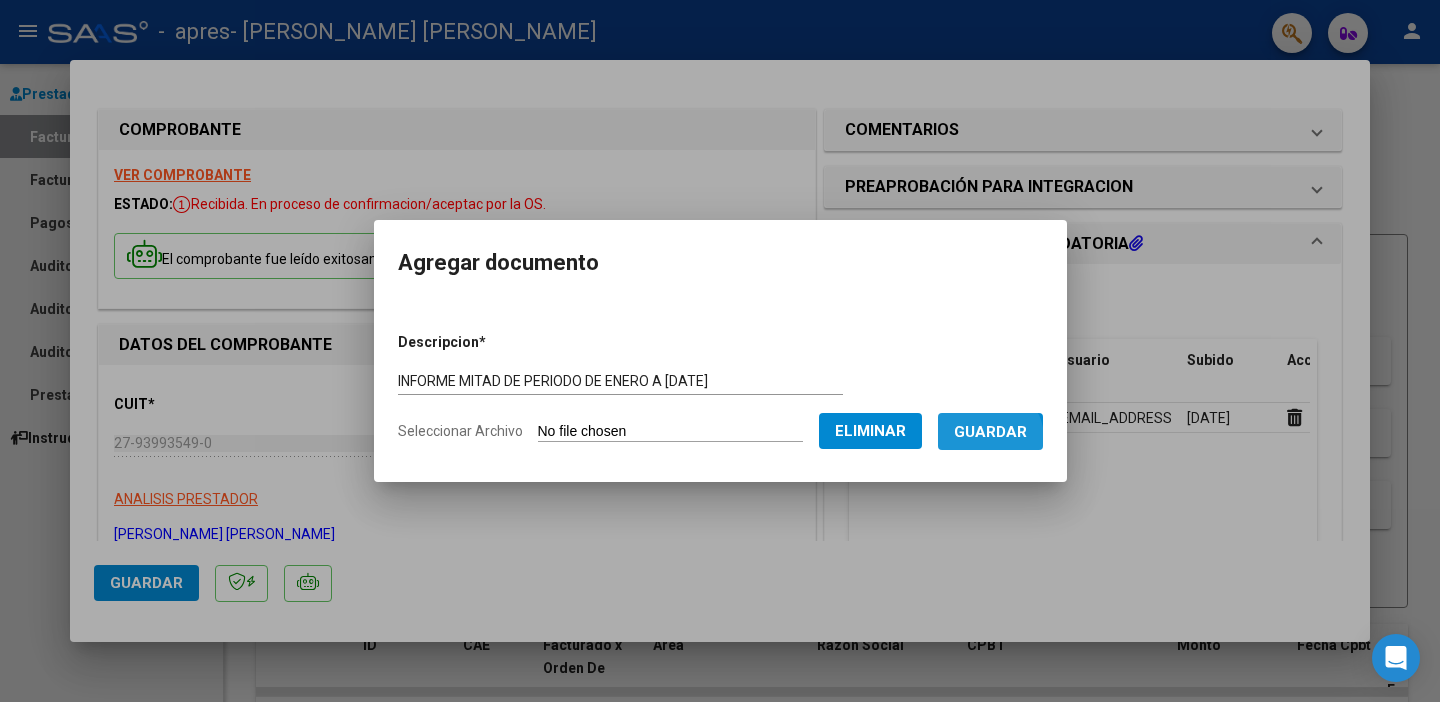 click on "Guardar" at bounding box center [990, 432] 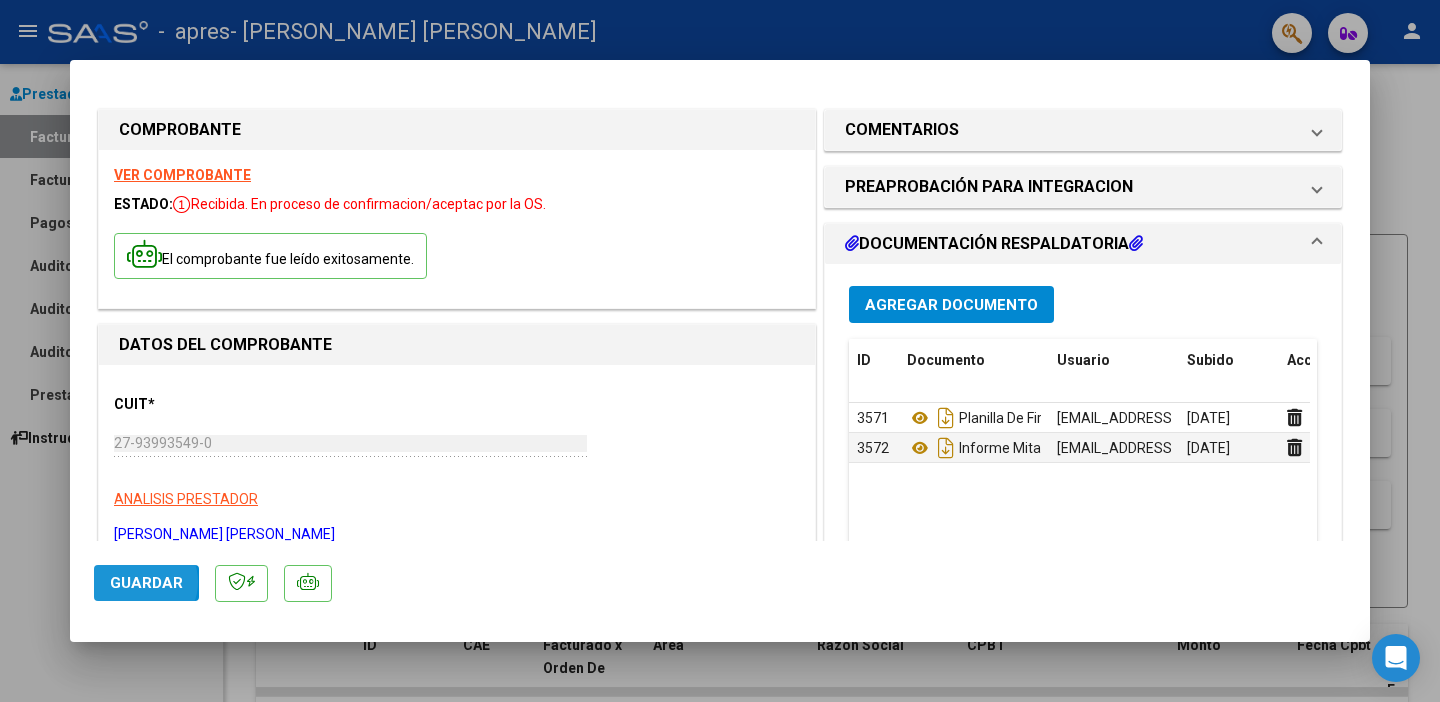 click on "Guardar" 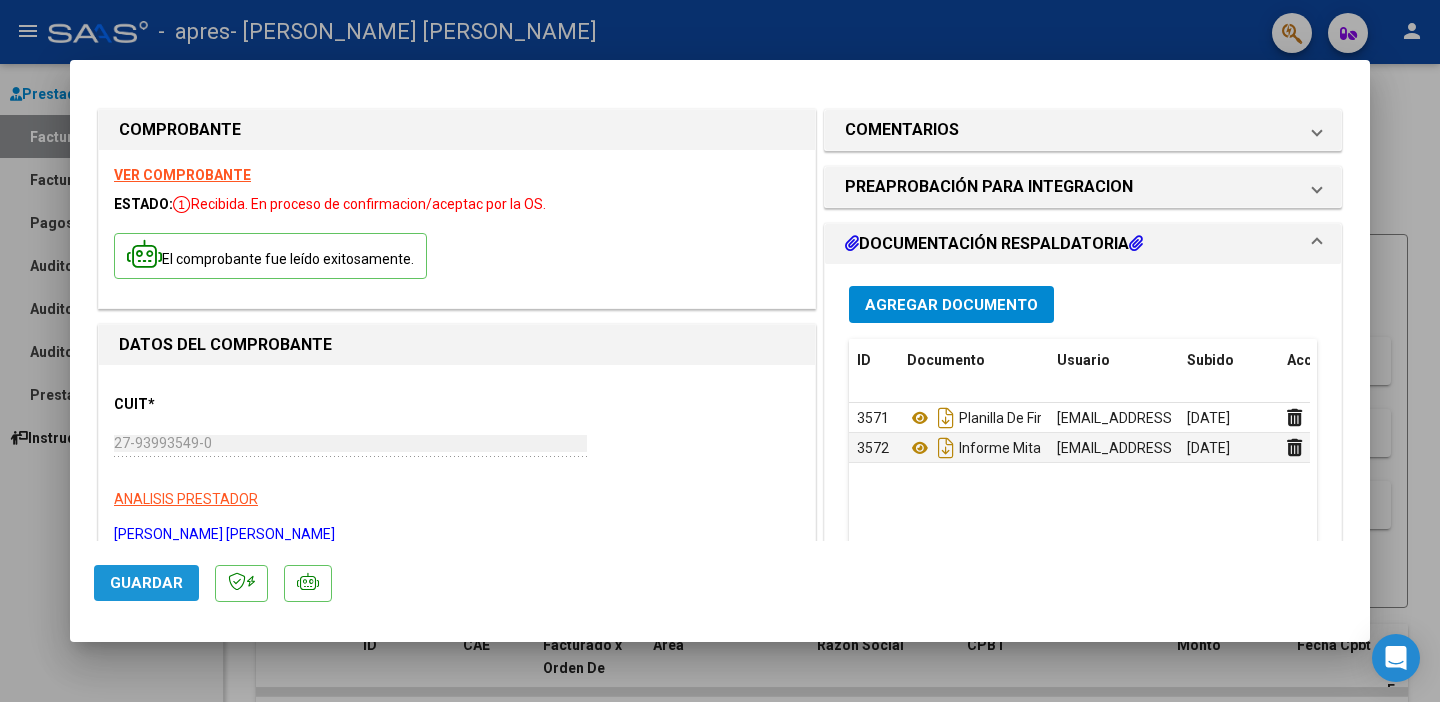 click on "Guardar" 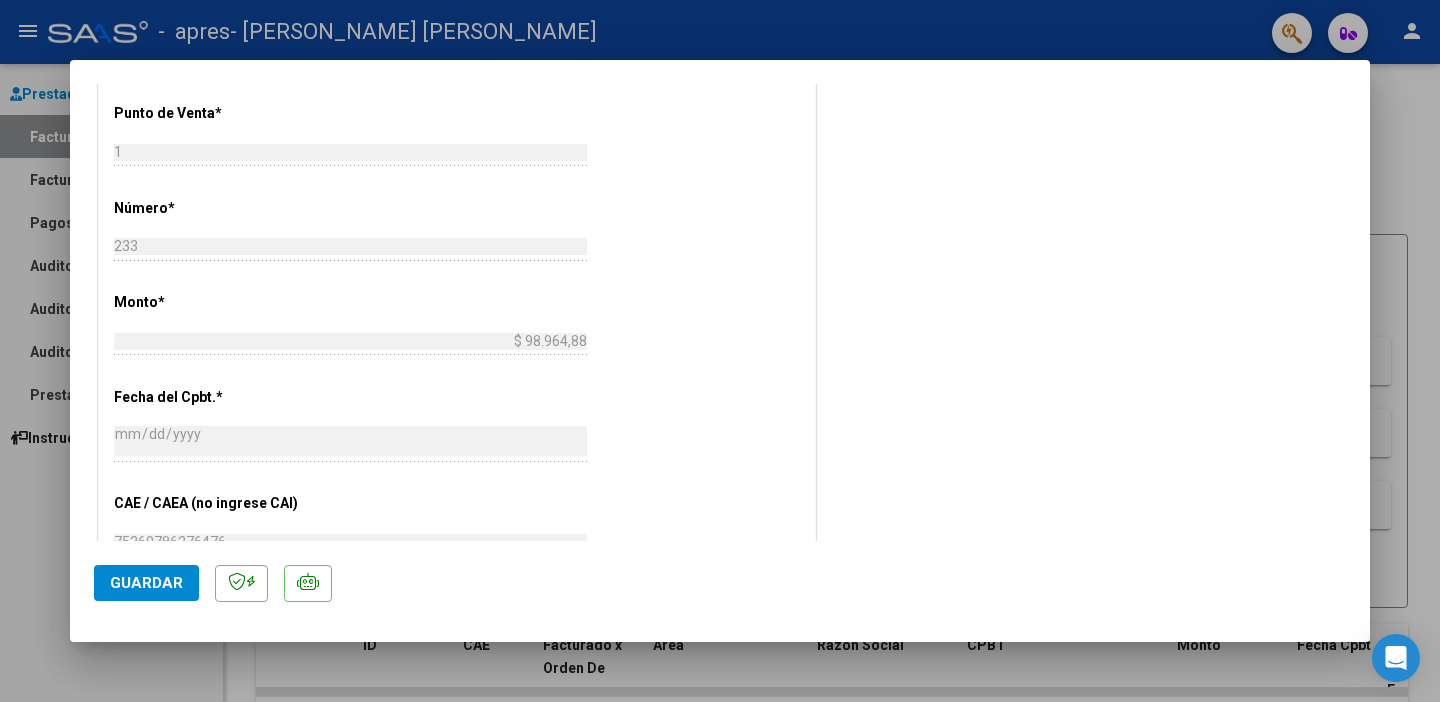 scroll, scrollTop: 1226, scrollLeft: 0, axis: vertical 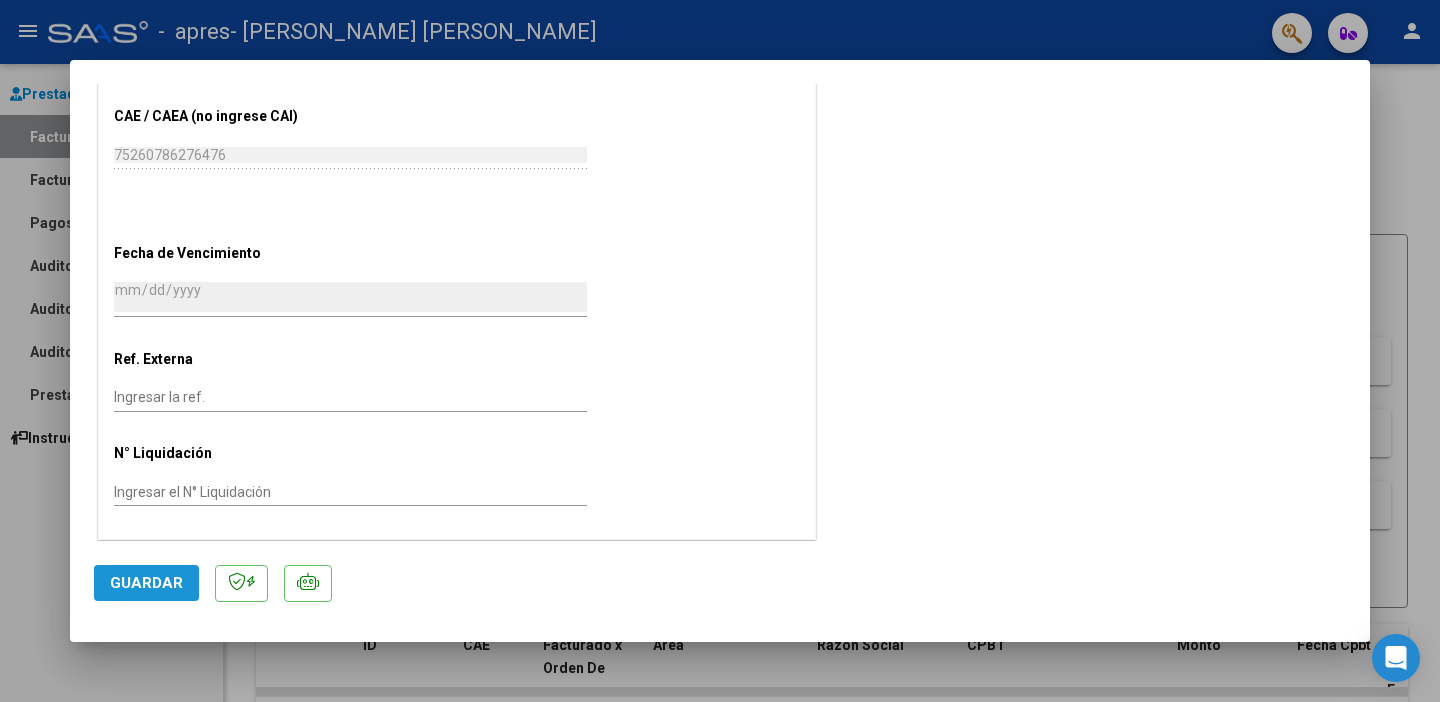 click on "Guardar" 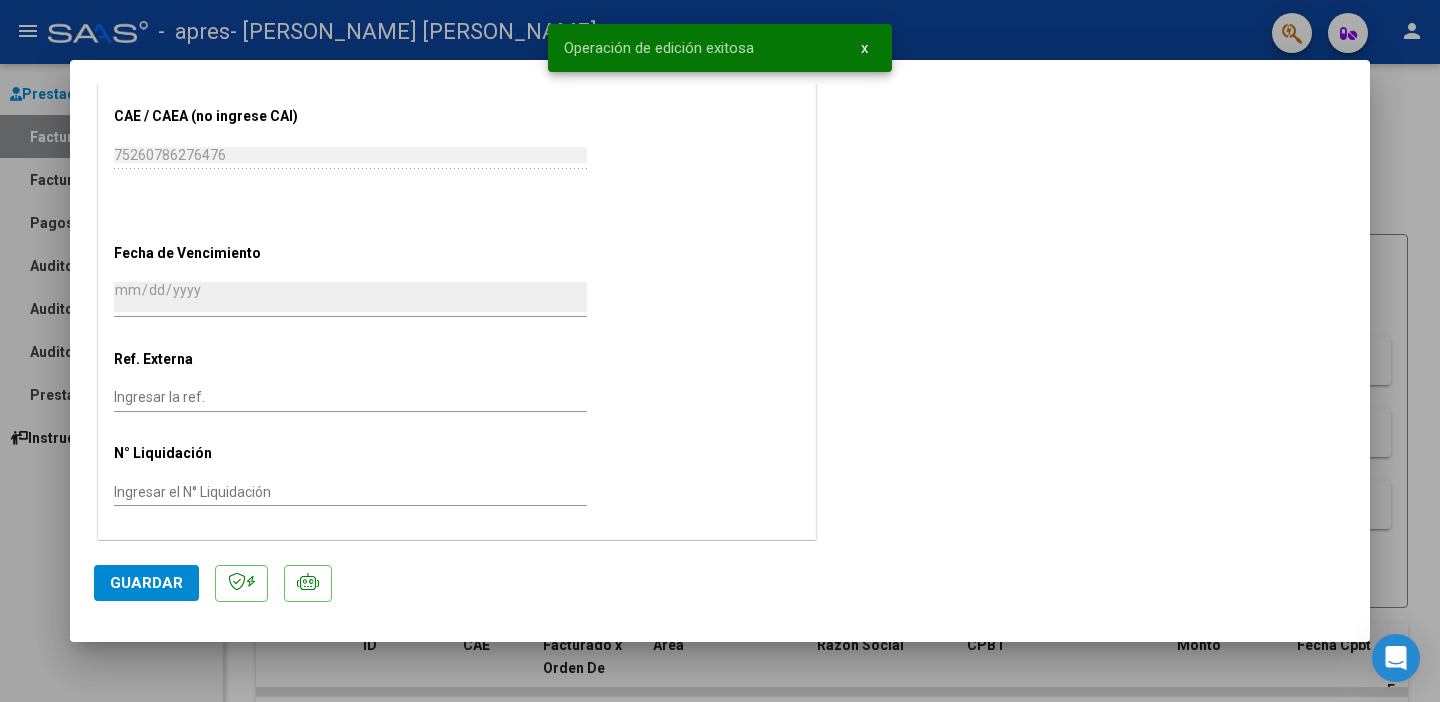 click at bounding box center (720, 351) 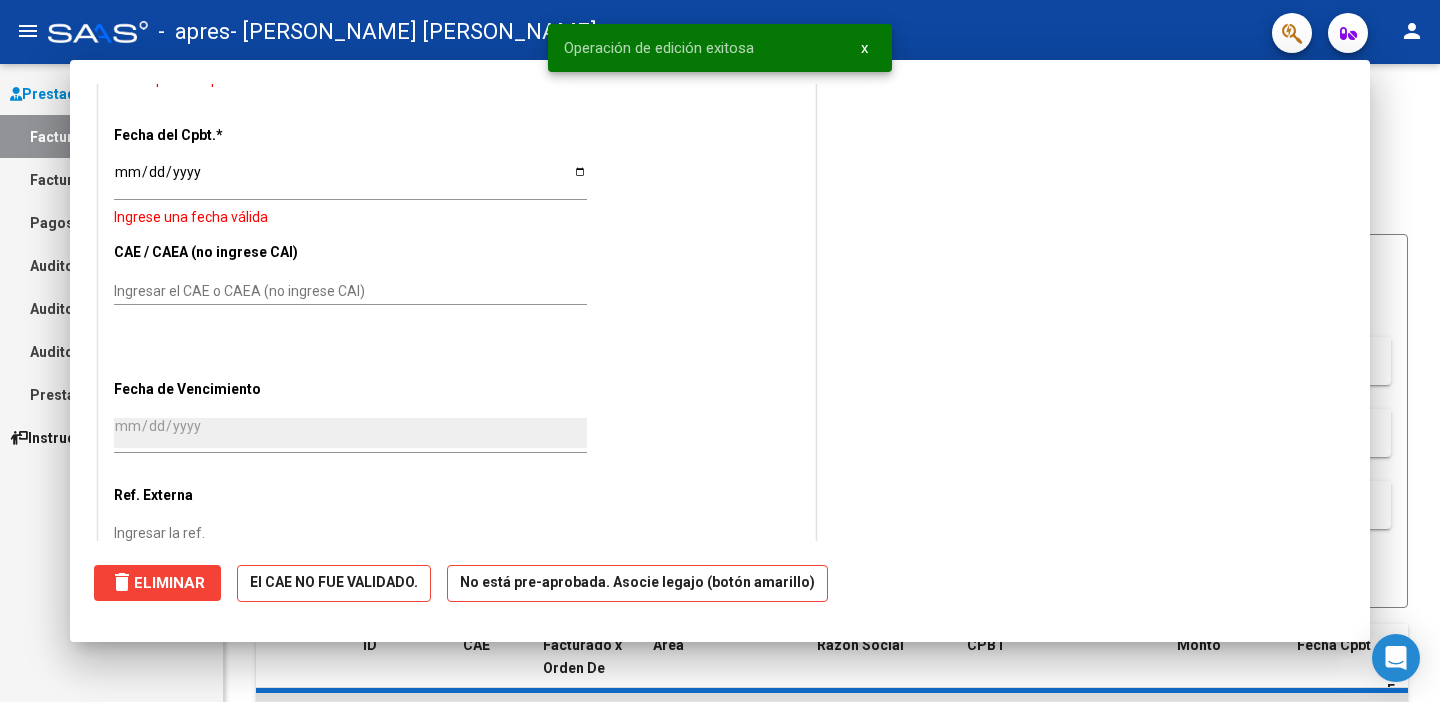 scroll, scrollTop: 0, scrollLeft: 0, axis: both 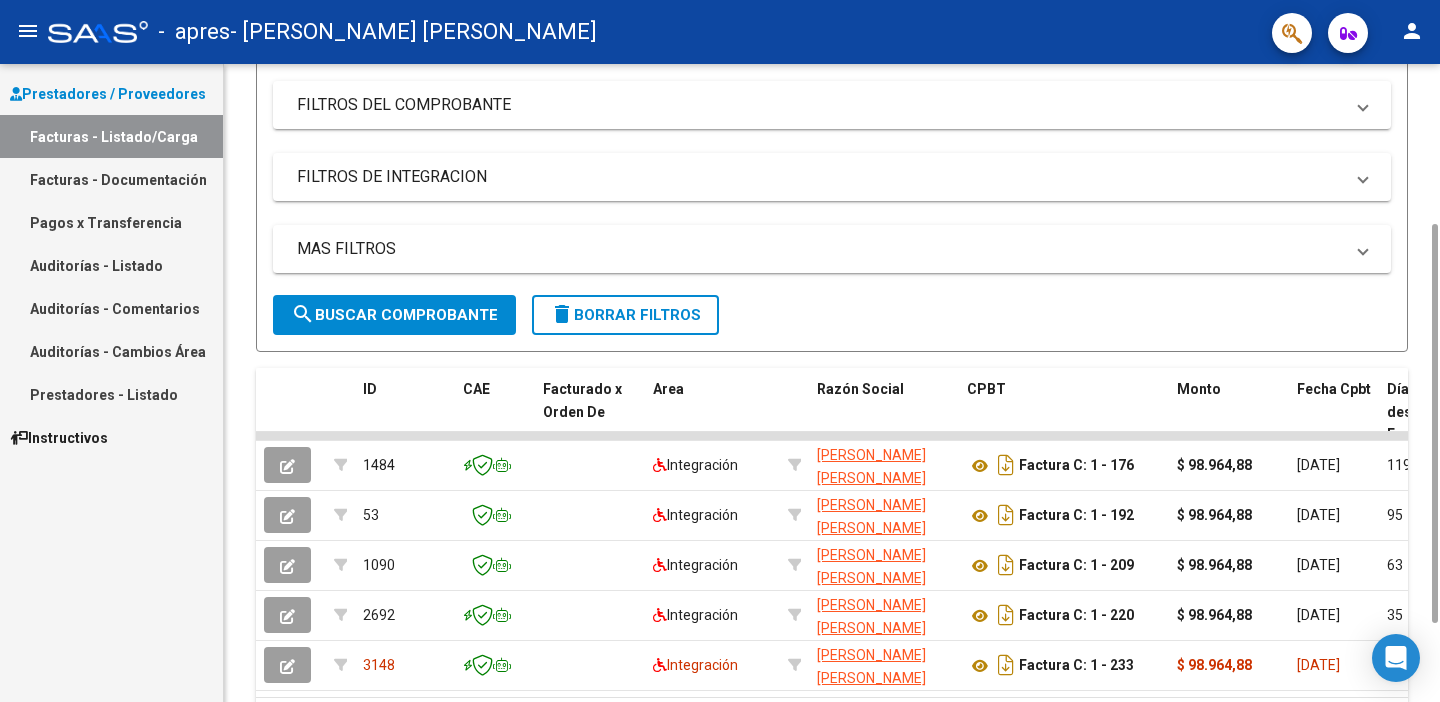 drag, startPoint x: 1431, startPoint y: 146, endPoint x: 1443, endPoint y: 340, distance: 194.37077 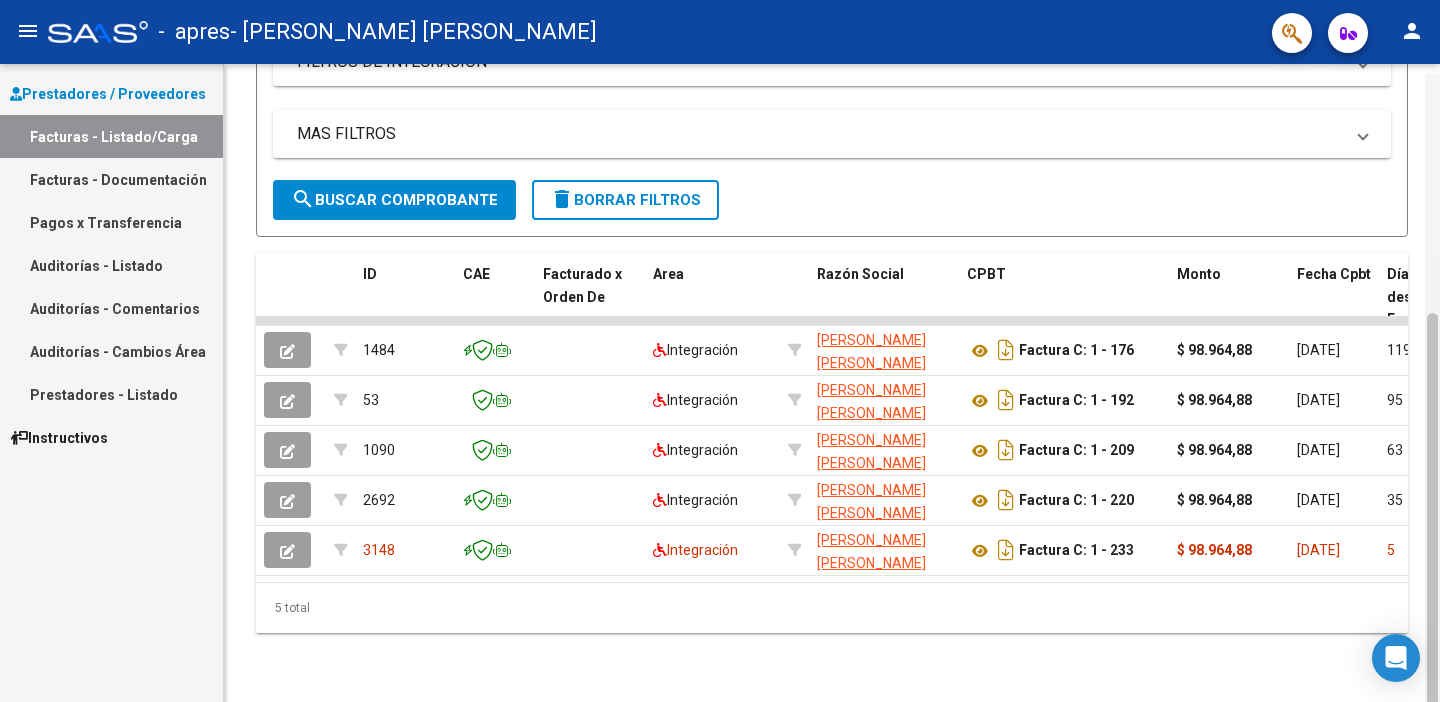 scroll, scrollTop: 381, scrollLeft: 0, axis: vertical 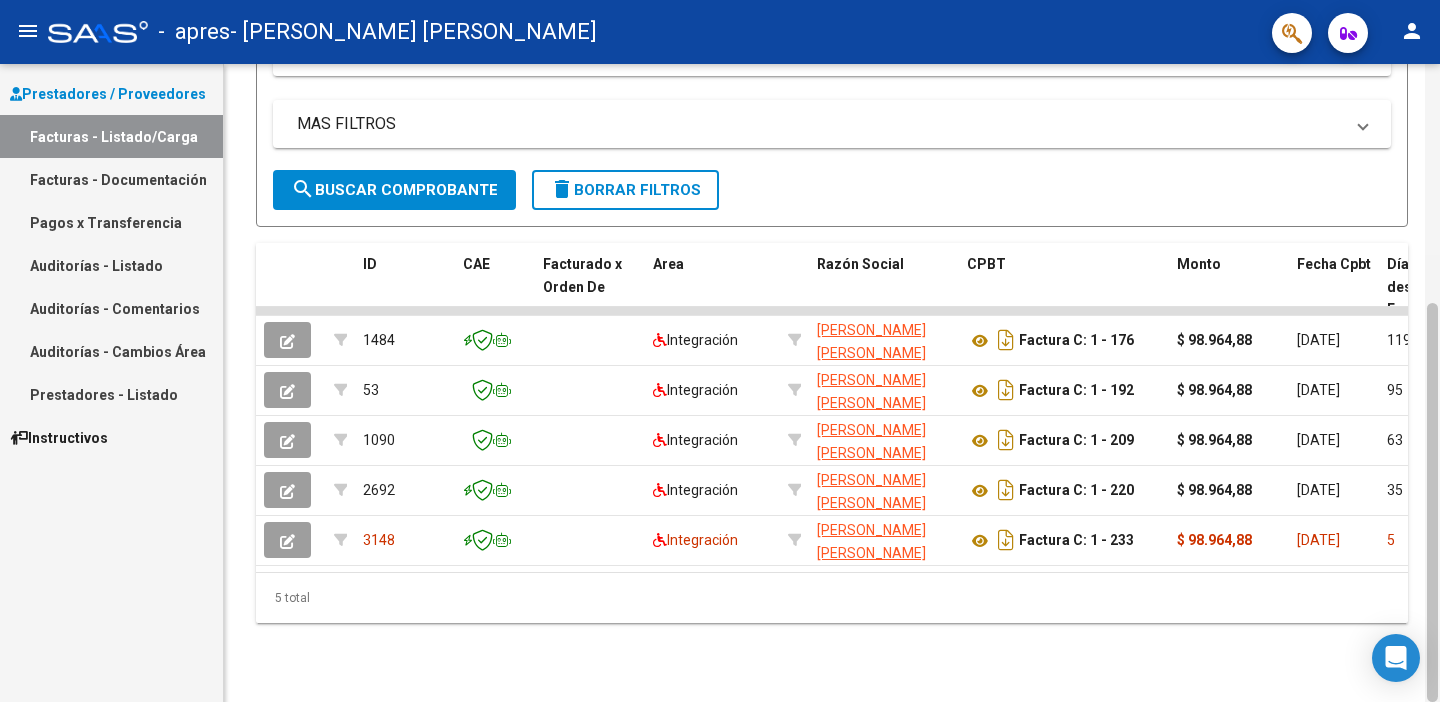 drag, startPoint x: 1430, startPoint y: 244, endPoint x: 1427, endPoint y: 399, distance: 155.02902 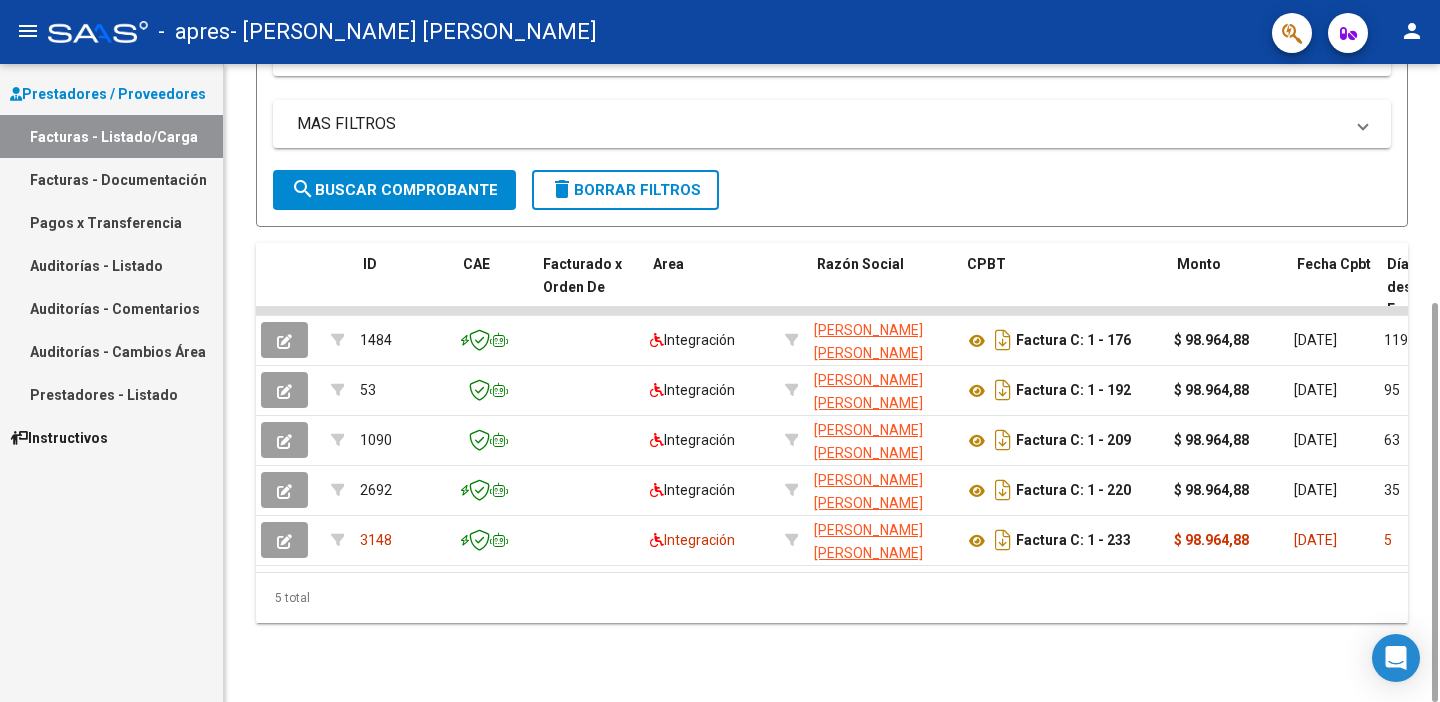 scroll, scrollTop: 0, scrollLeft: 0, axis: both 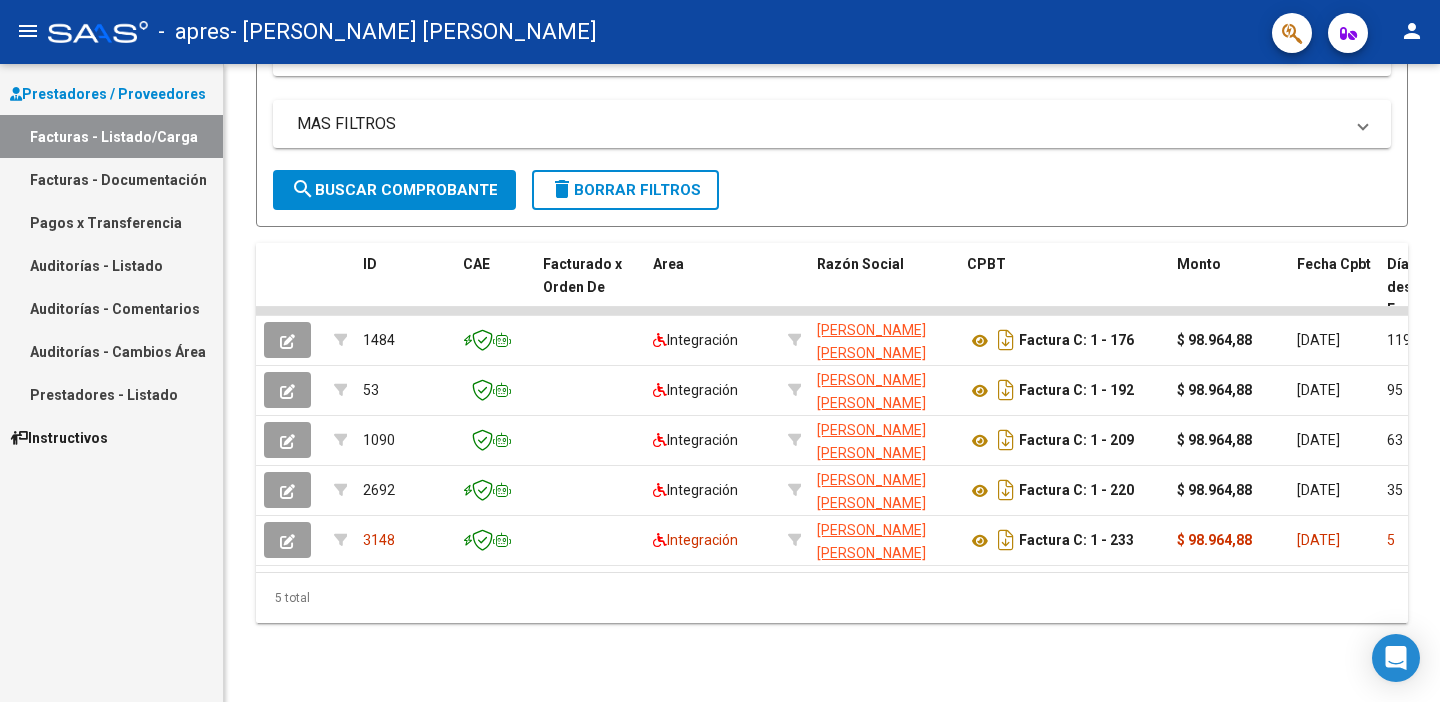 click on "person" 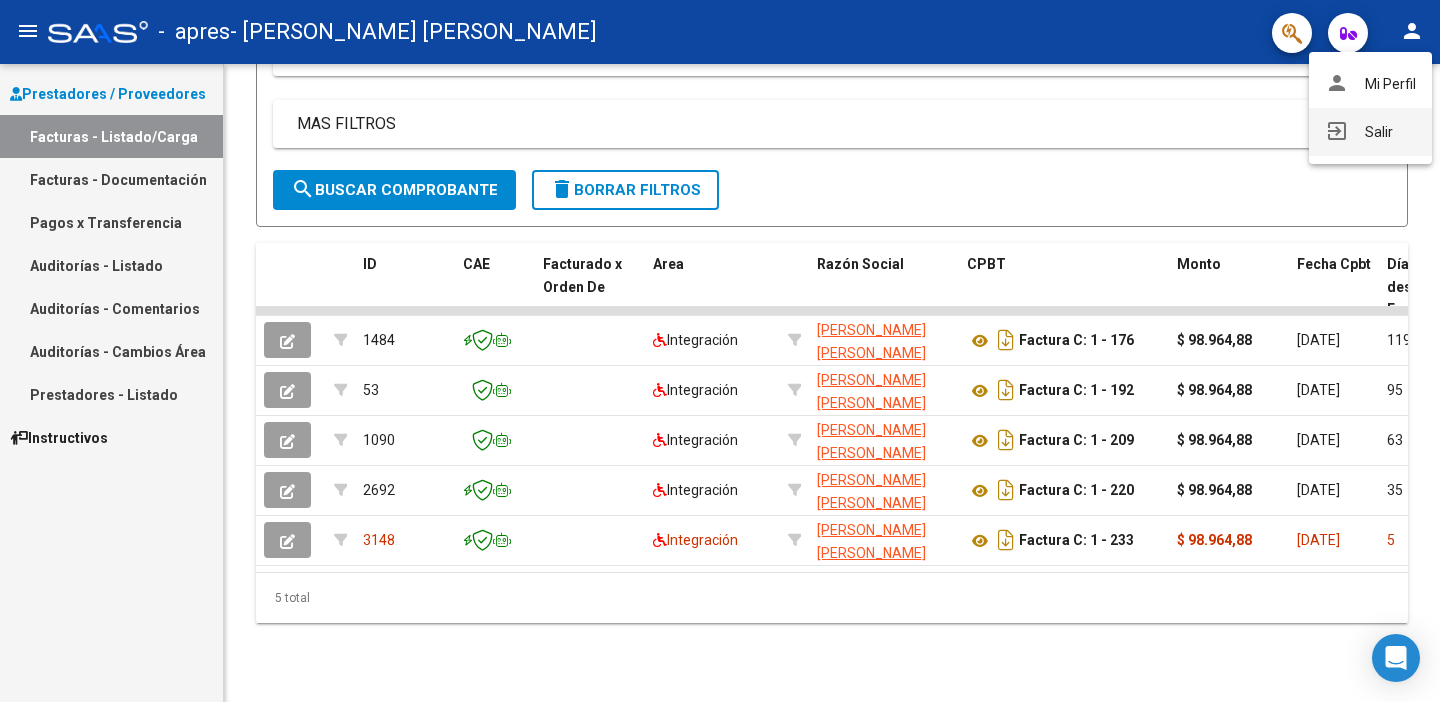 click on "exit_to_app  Salir" at bounding box center [1370, 132] 